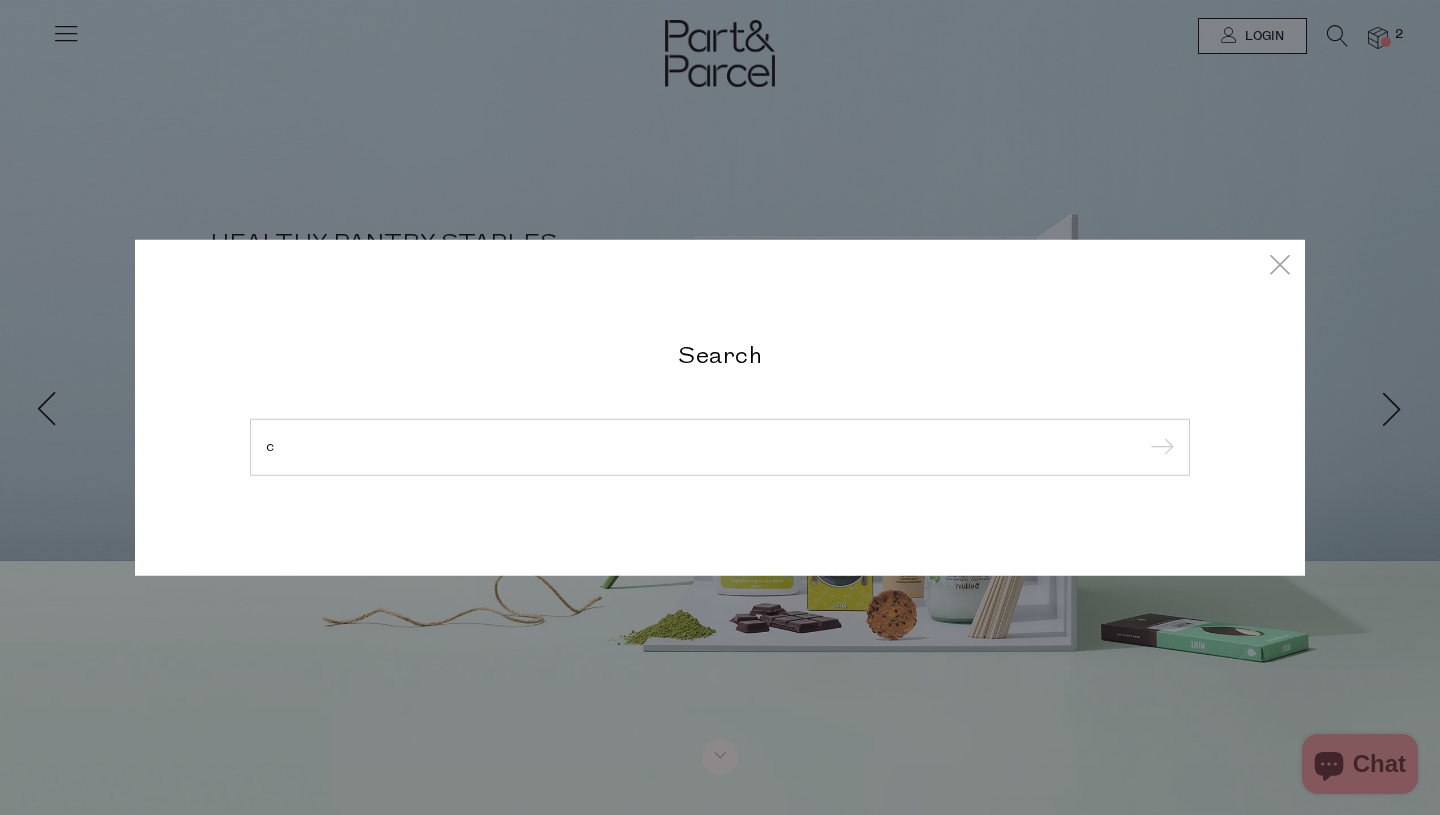 scroll, scrollTop: 0, scrollLeft: 0, axis: both 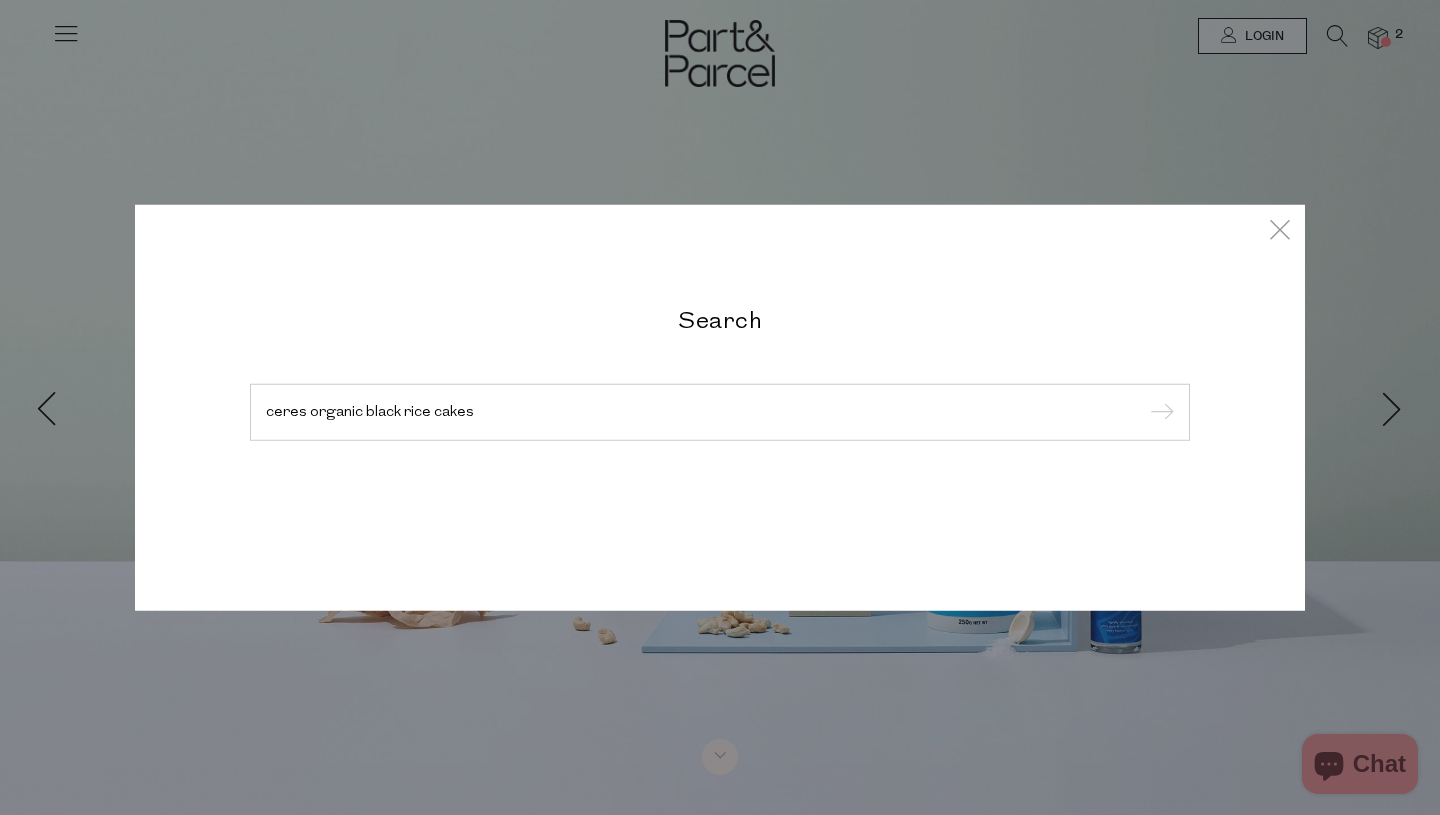 type on "ceres organic black rice cakes" 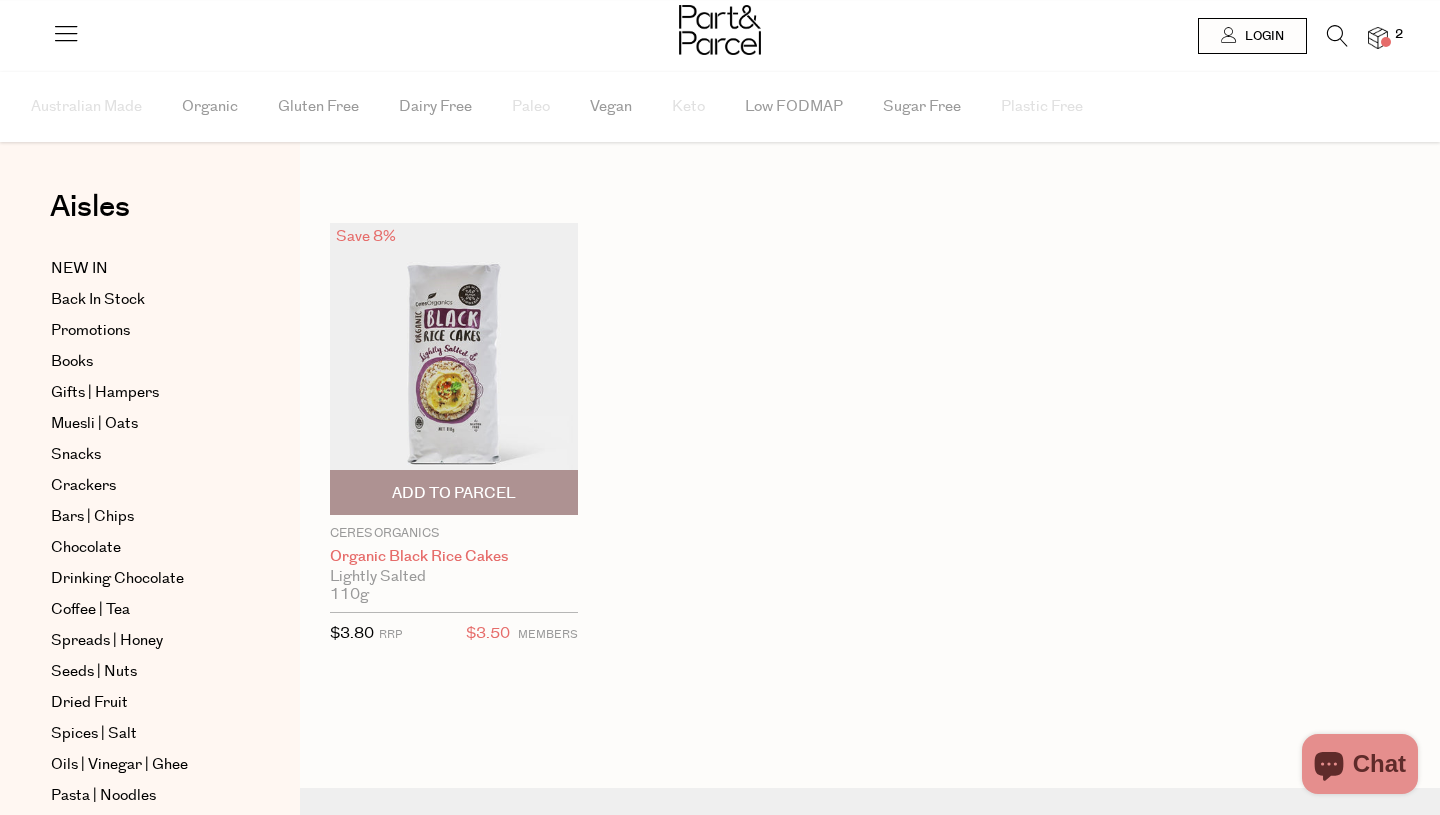scroll, scrollTop: 0, scrollLeft: 0, axis: both 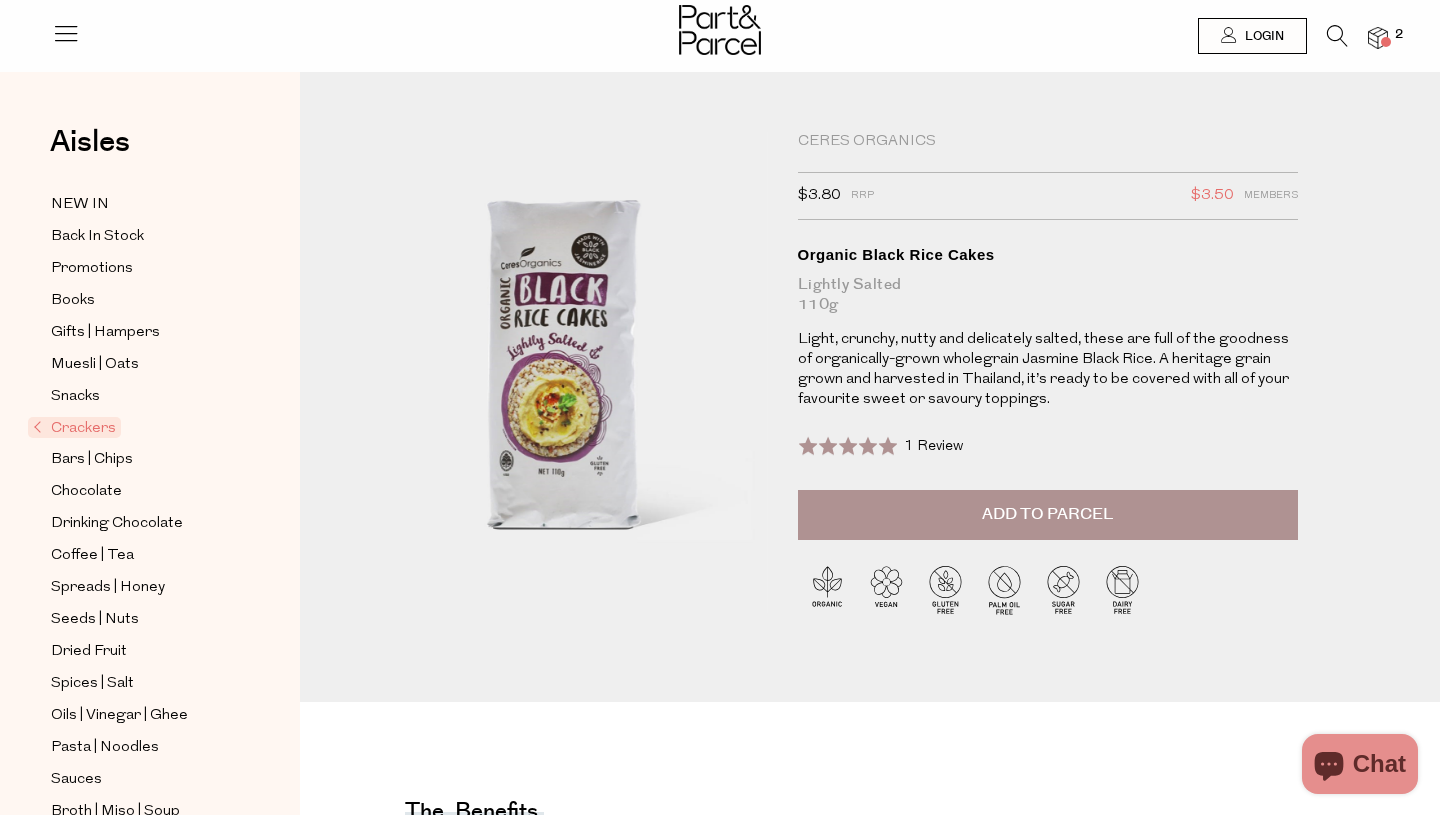 click at bounding box center (1337, 36) 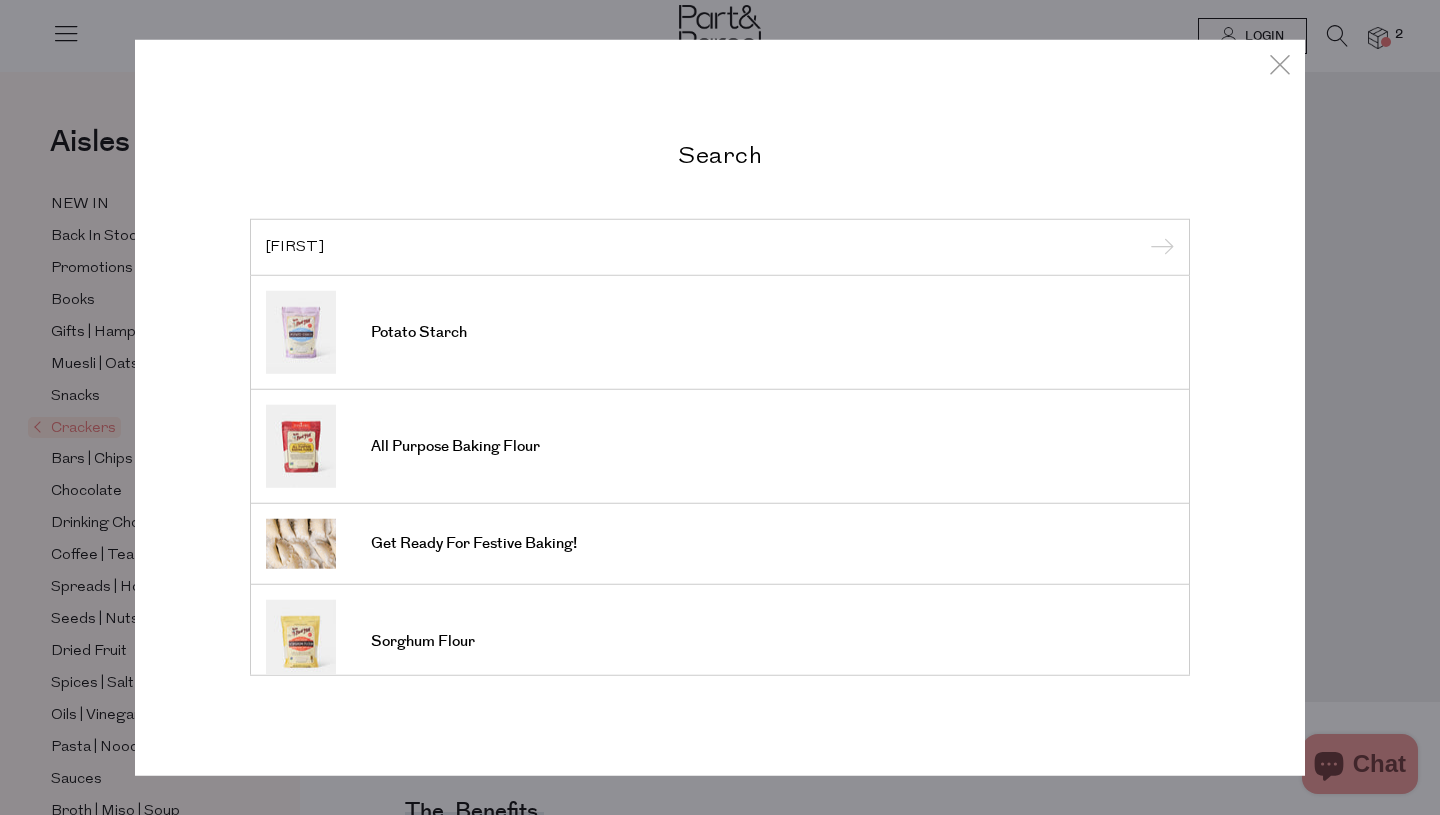 type on "bobs" 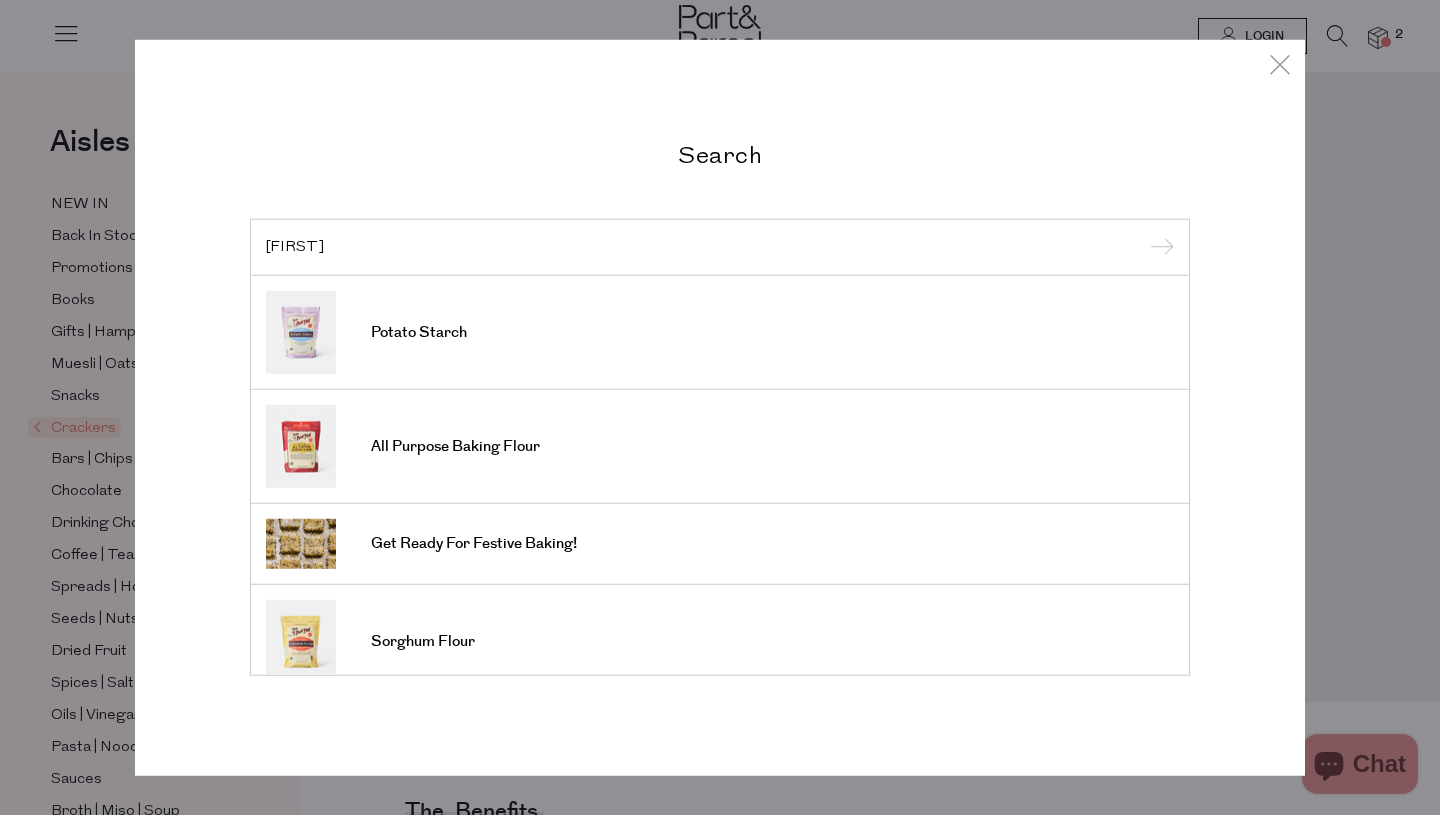 click at bounding box center (1159, 248) 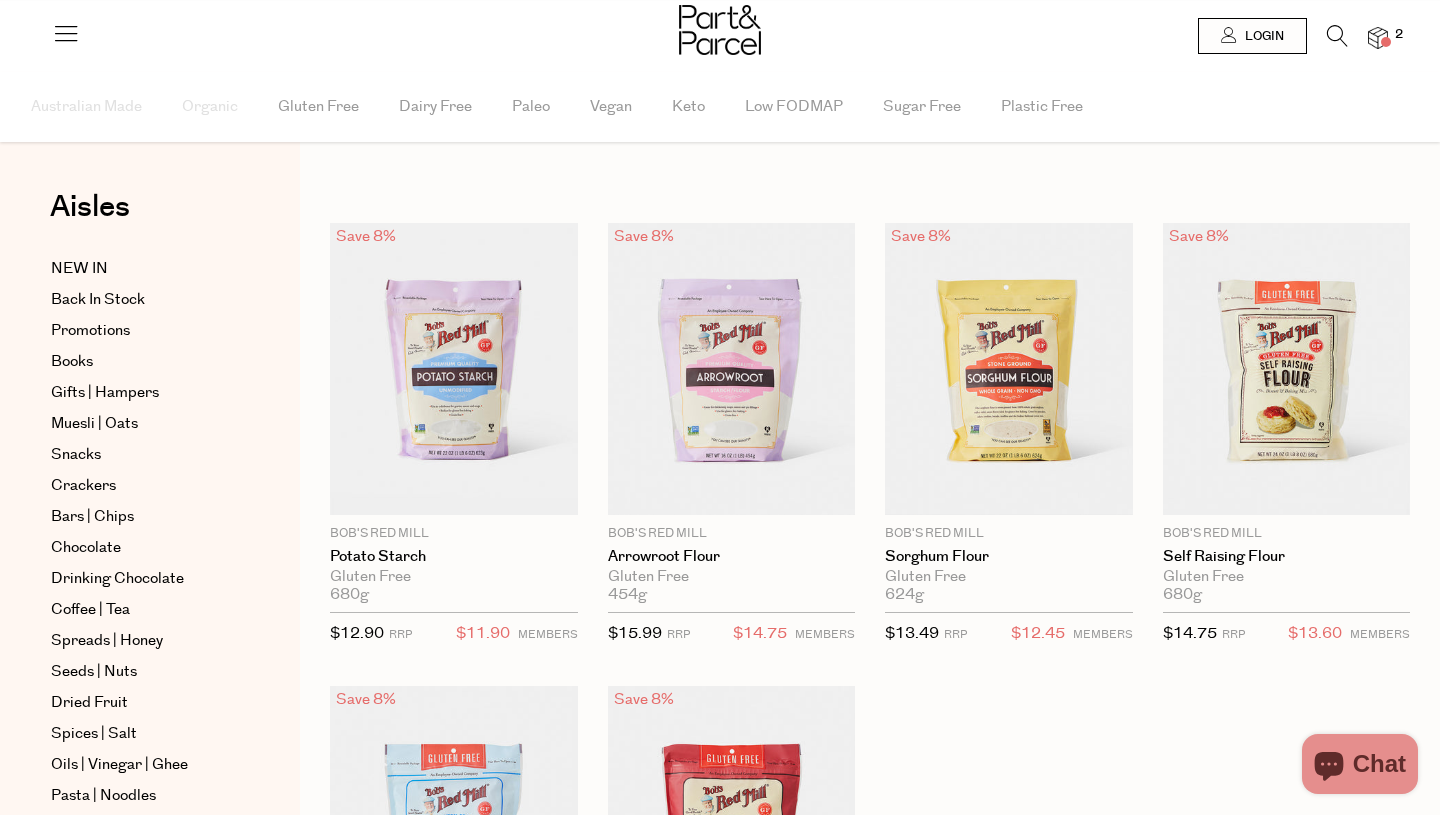 scroll, scrollTop: 0, scrollLeft: 0, axis: both 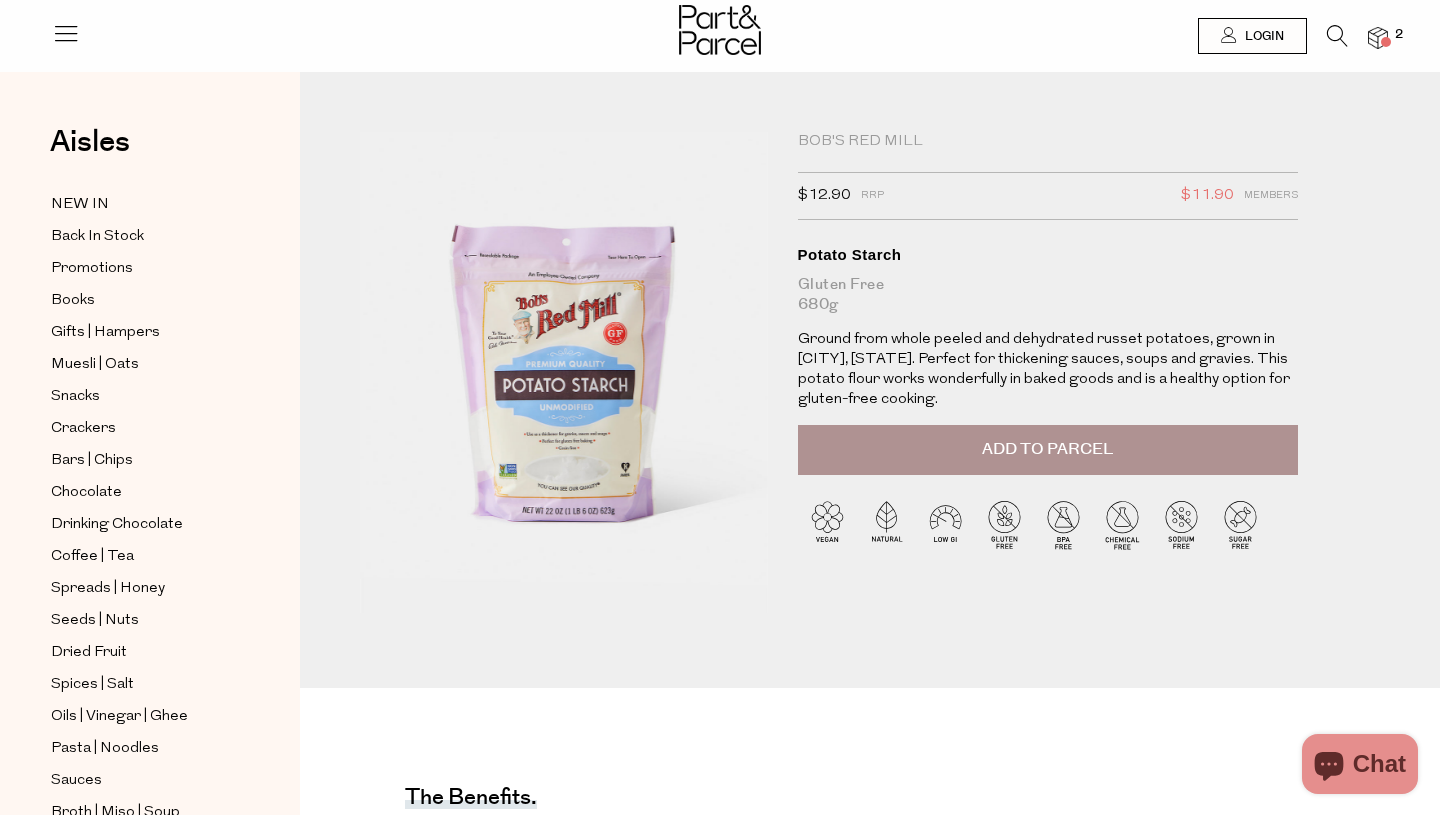 click at bounding box center [1337, 36] 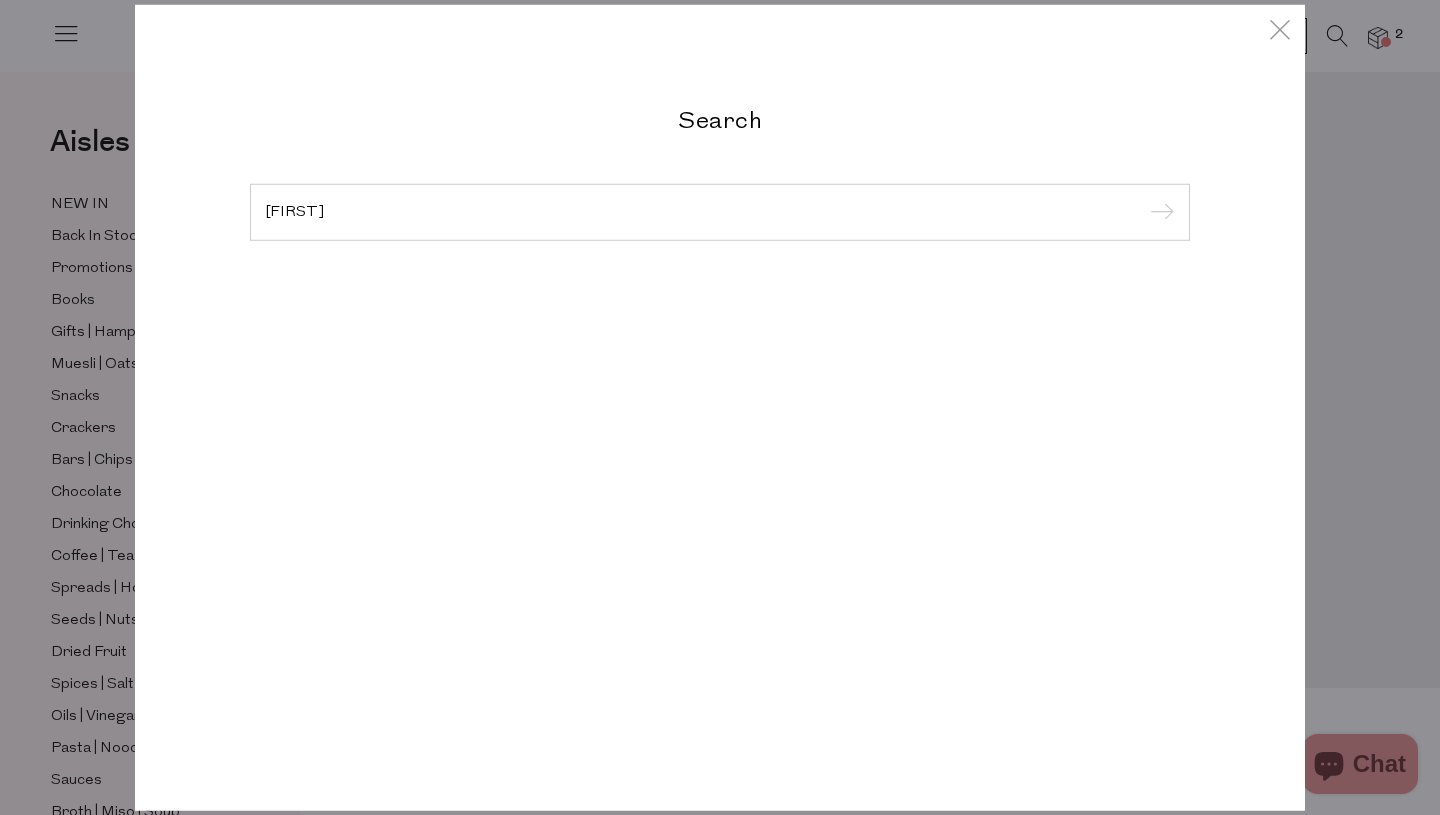 type on "pepo" 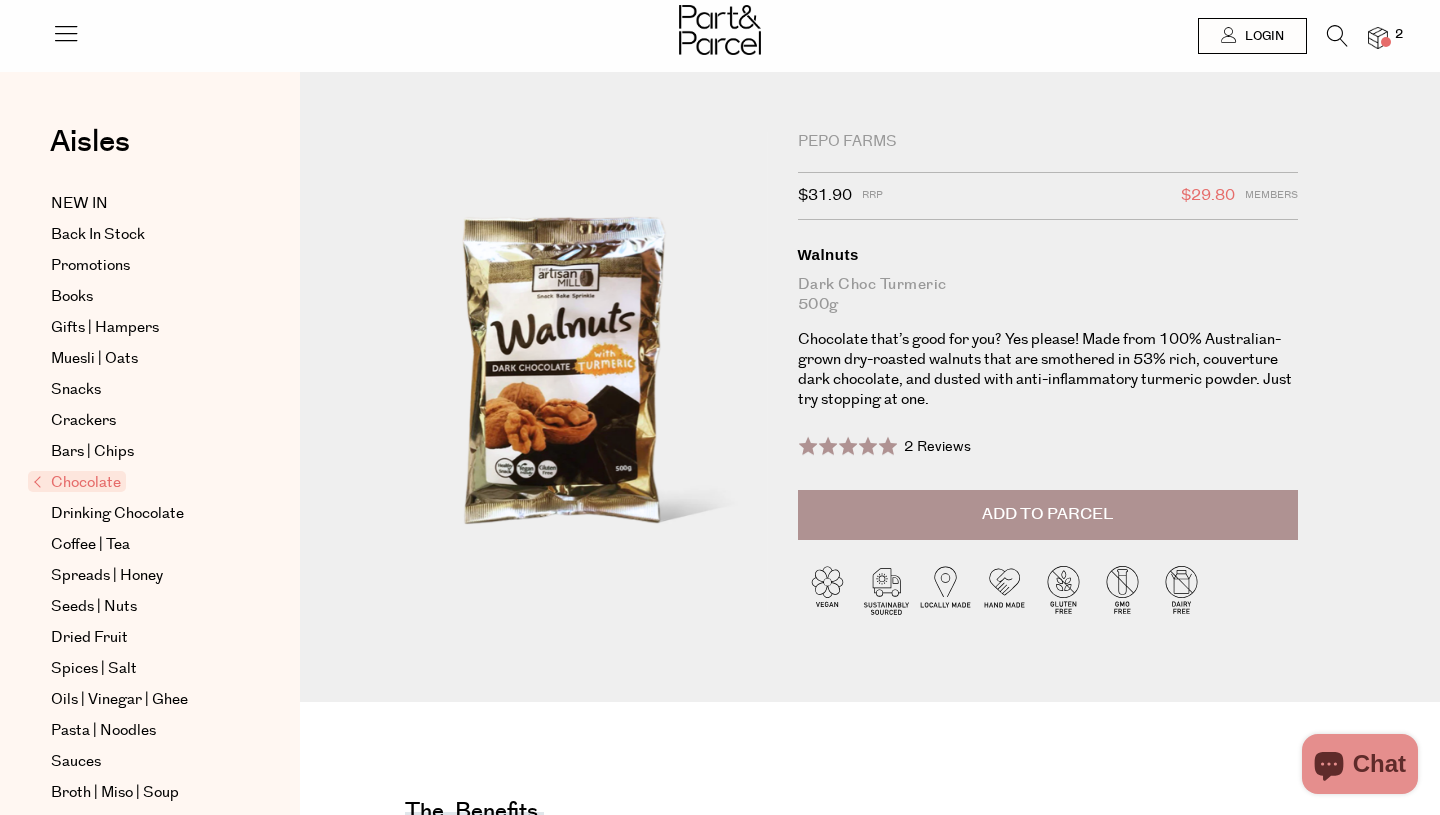 scroll, scrollTop: 0, scrollLeft: 0, axis: both 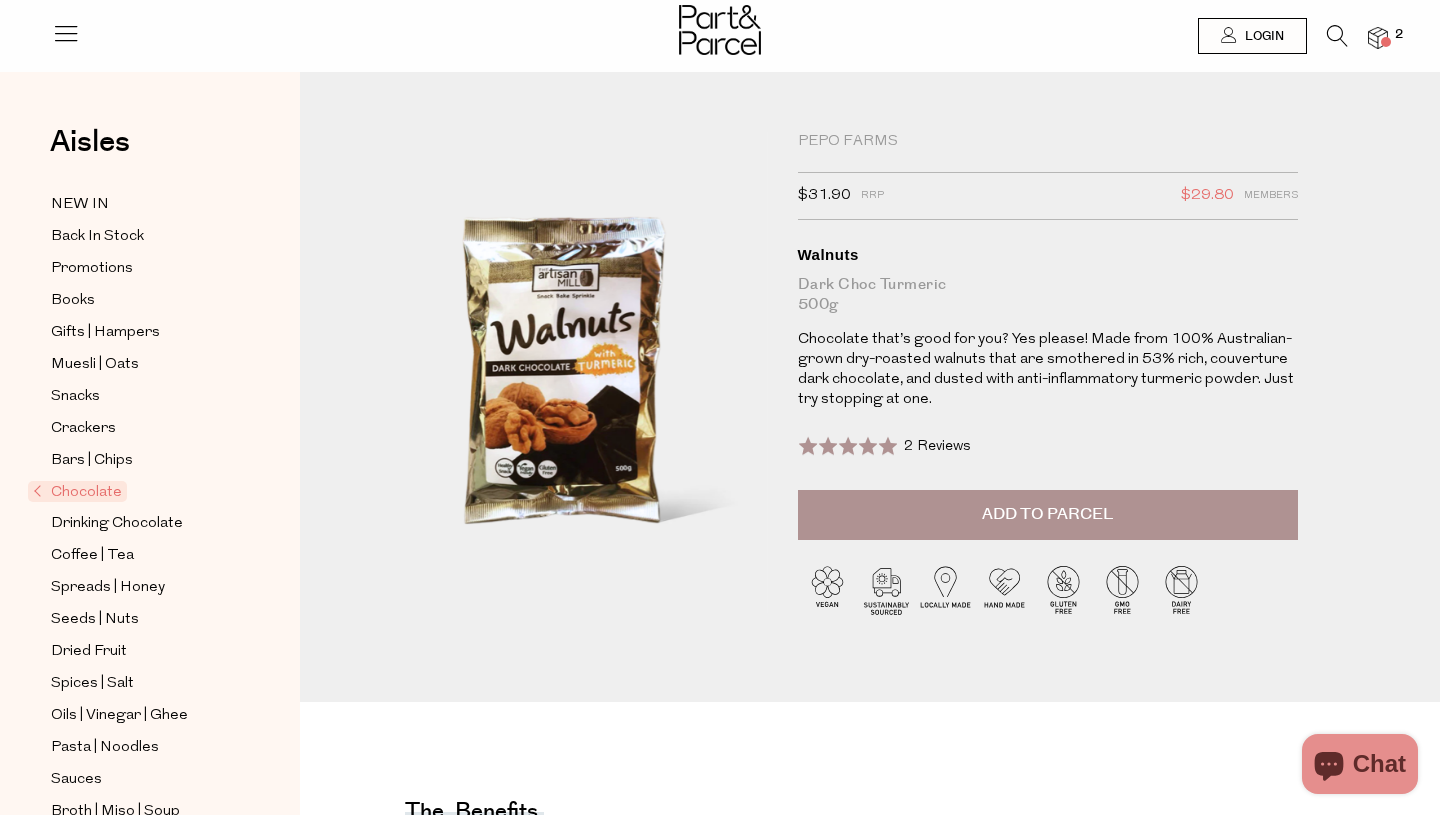 click at bounding box center (1337, 36) 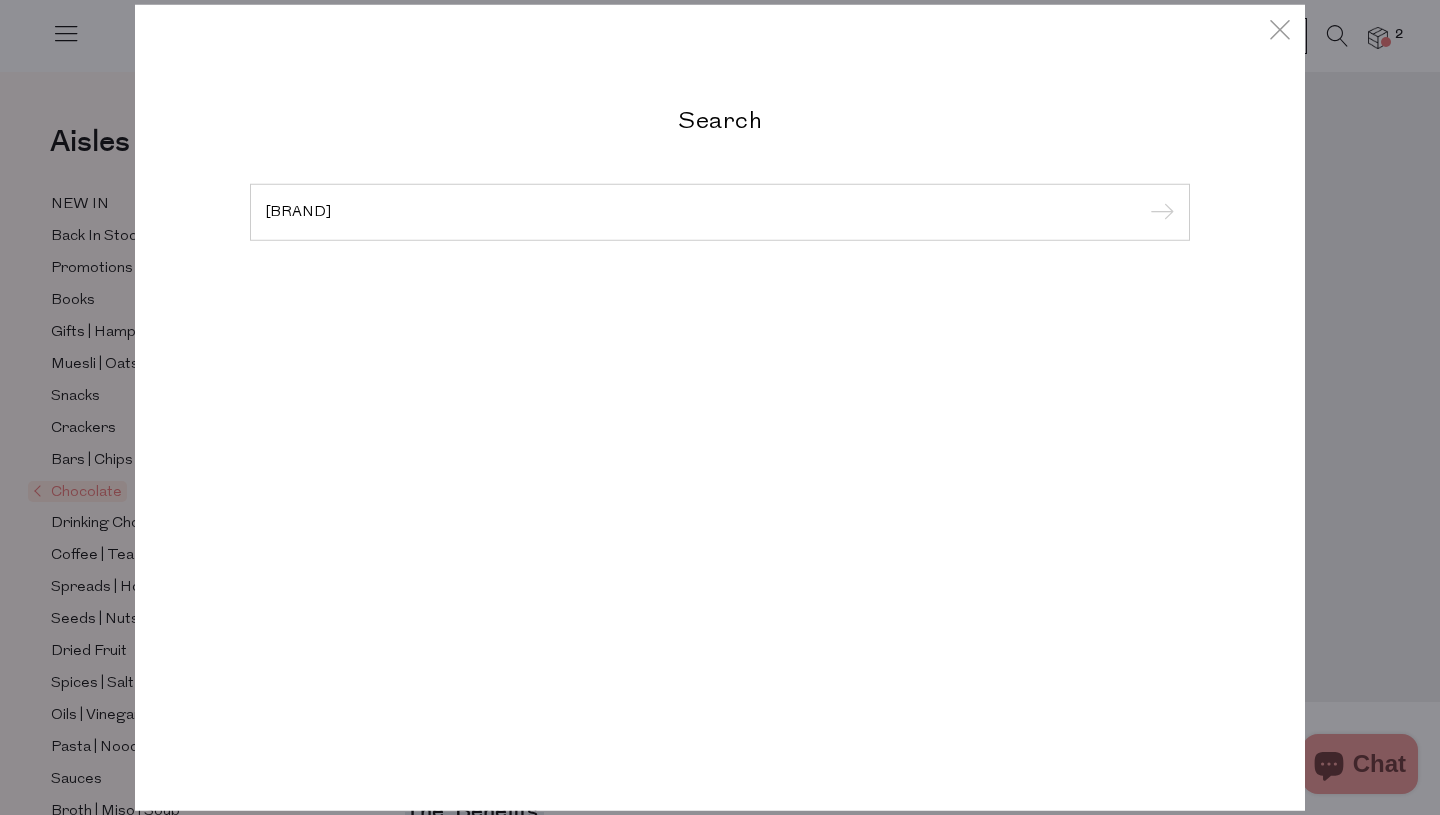 type on "C" 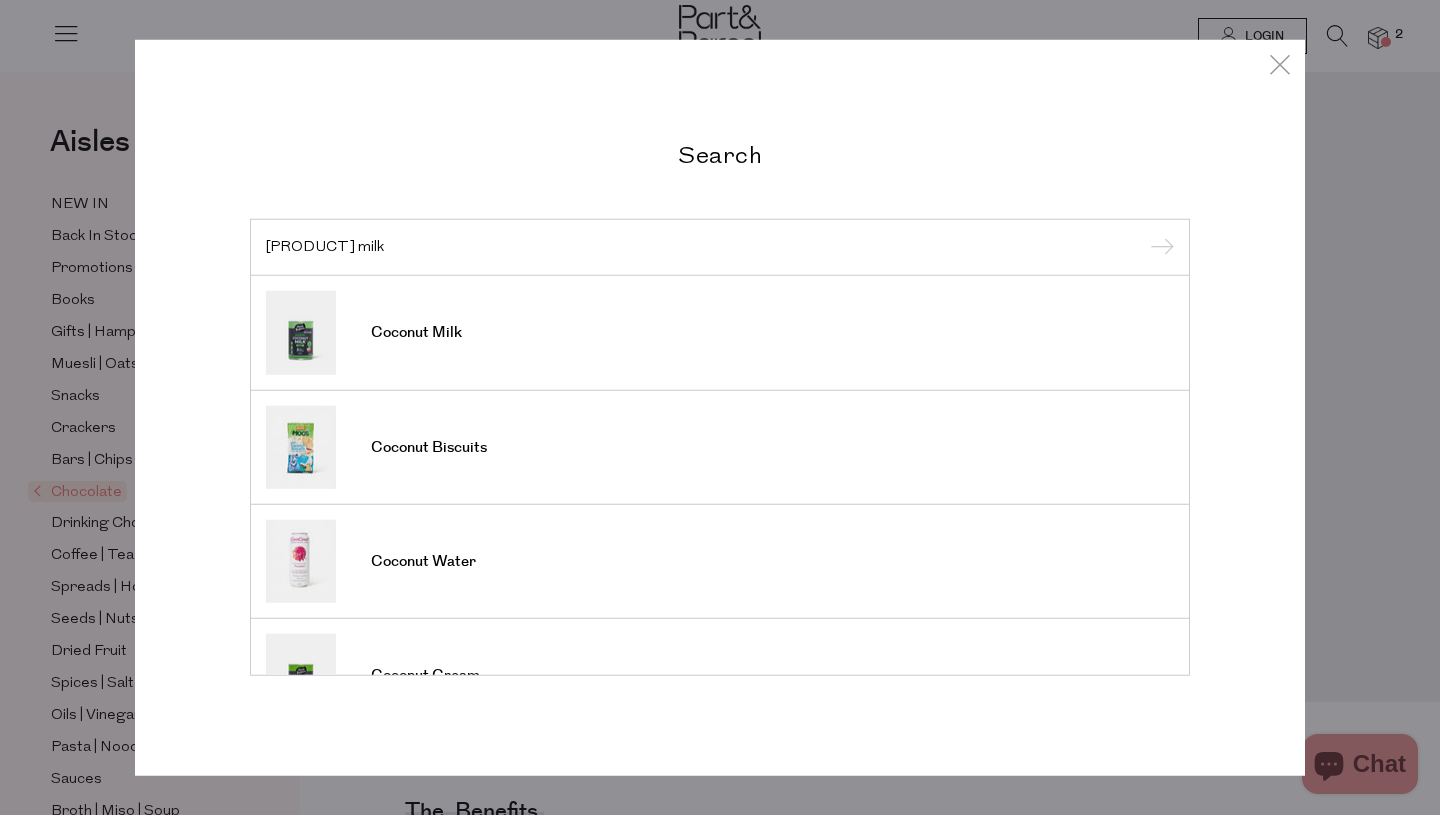 click on "cocnut milk" at bounding box center (720, 246) 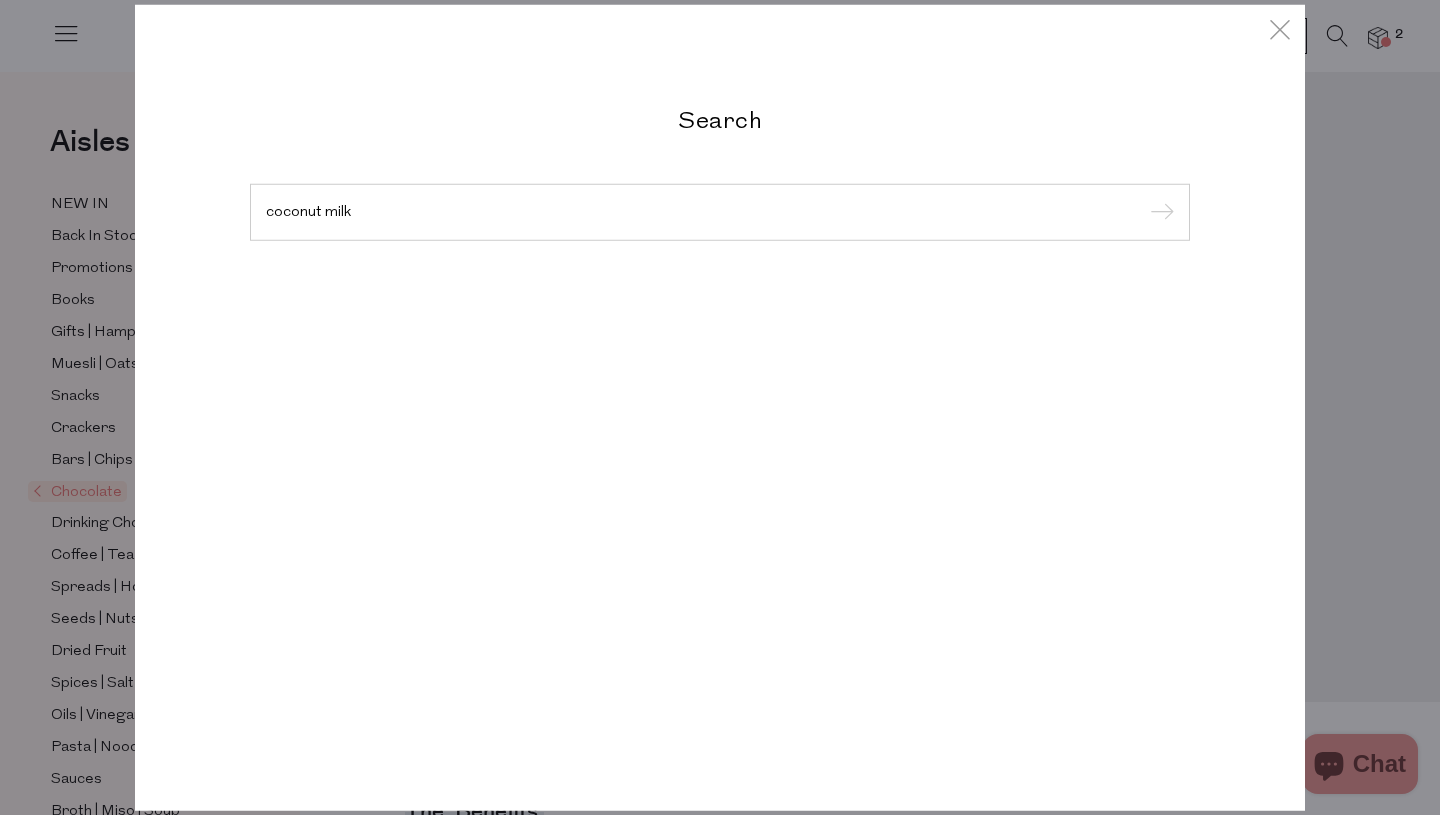 type on "coconut milk" 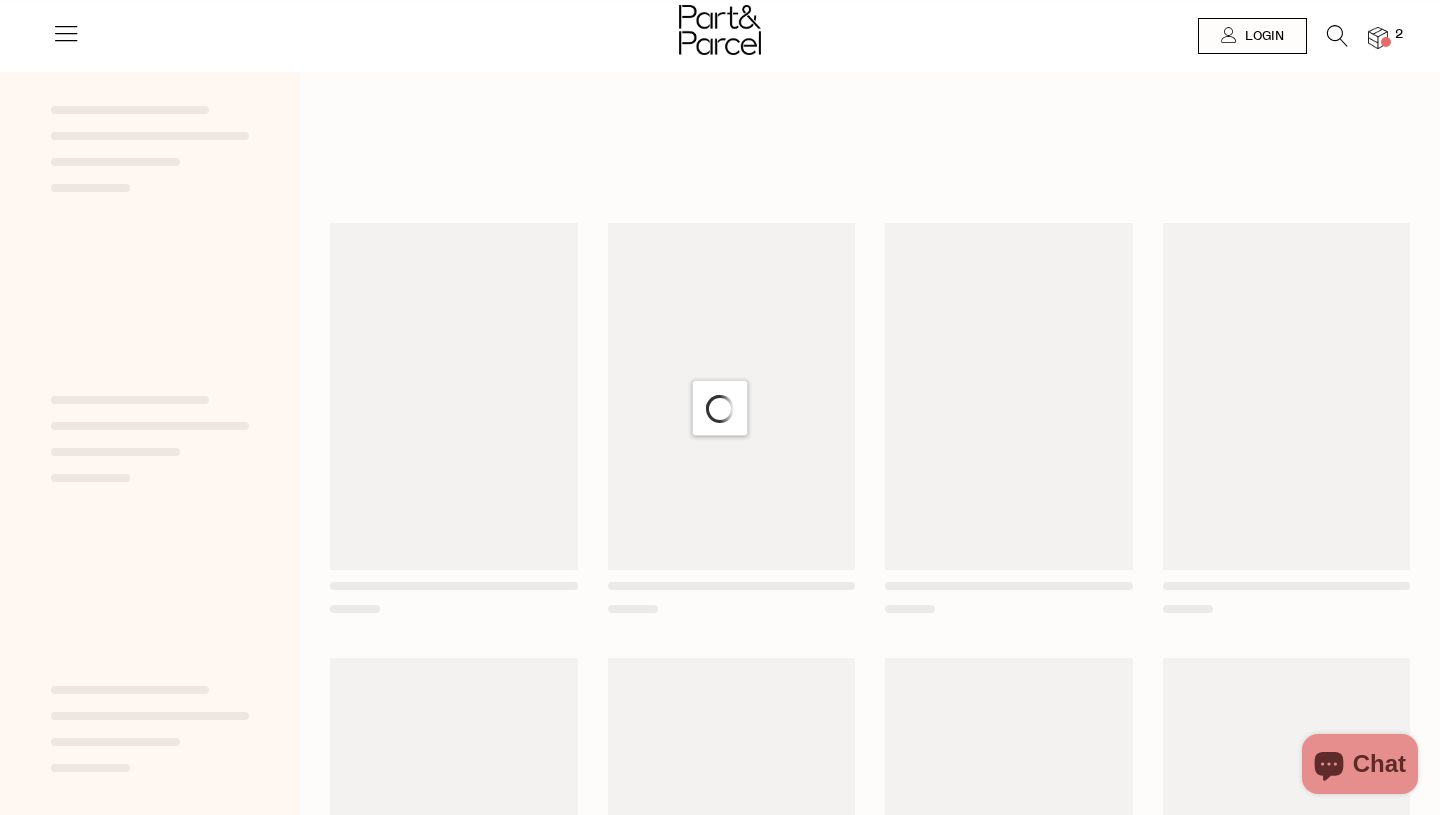 scroll, scrollTop: 0, scrollLeft: 0, axis: both 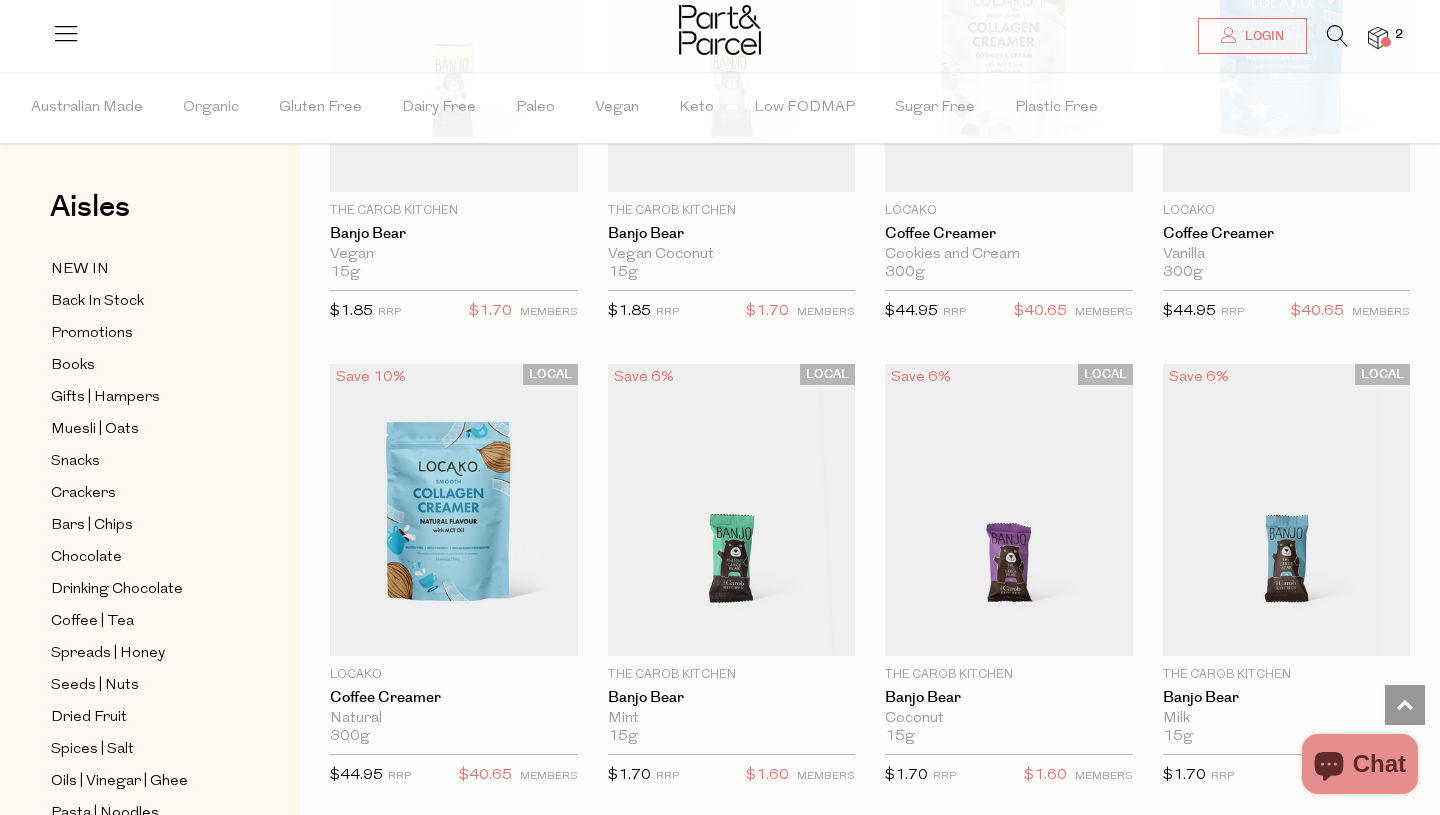 click at bounding box center (1337, 36) 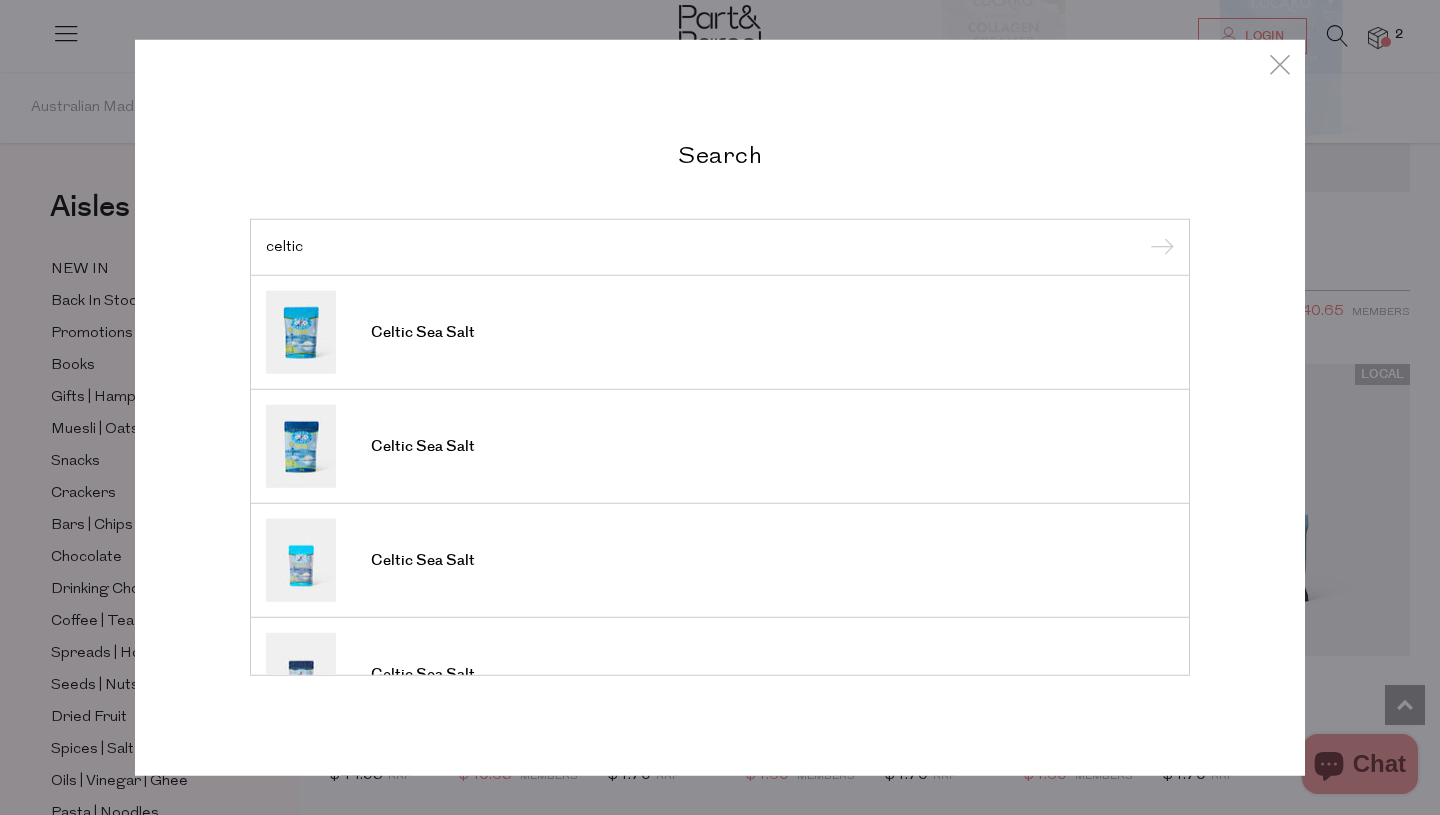 type on "celtic" 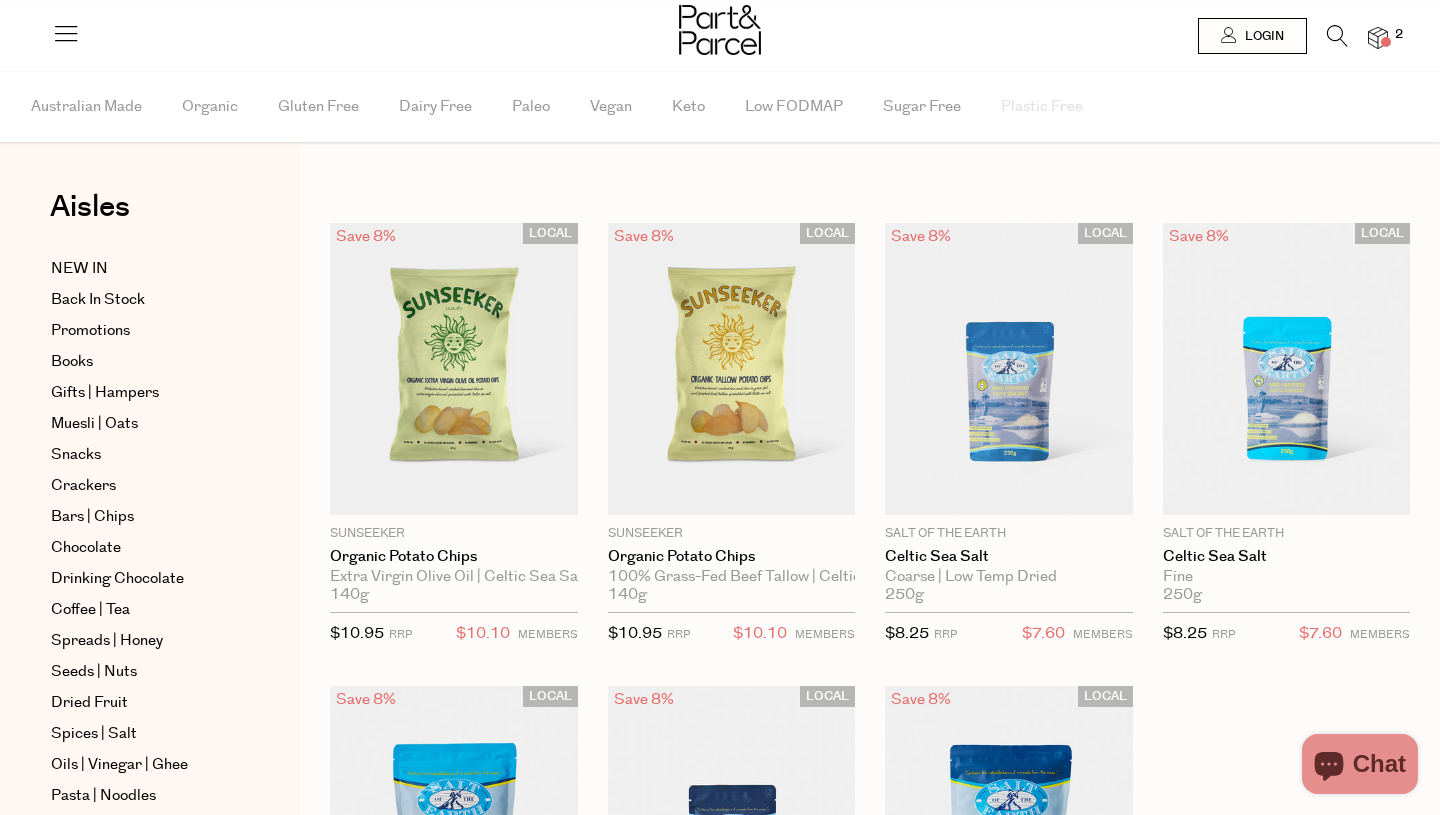 scroll, scrollTop: 0, scrollLeft: 0, axis: both 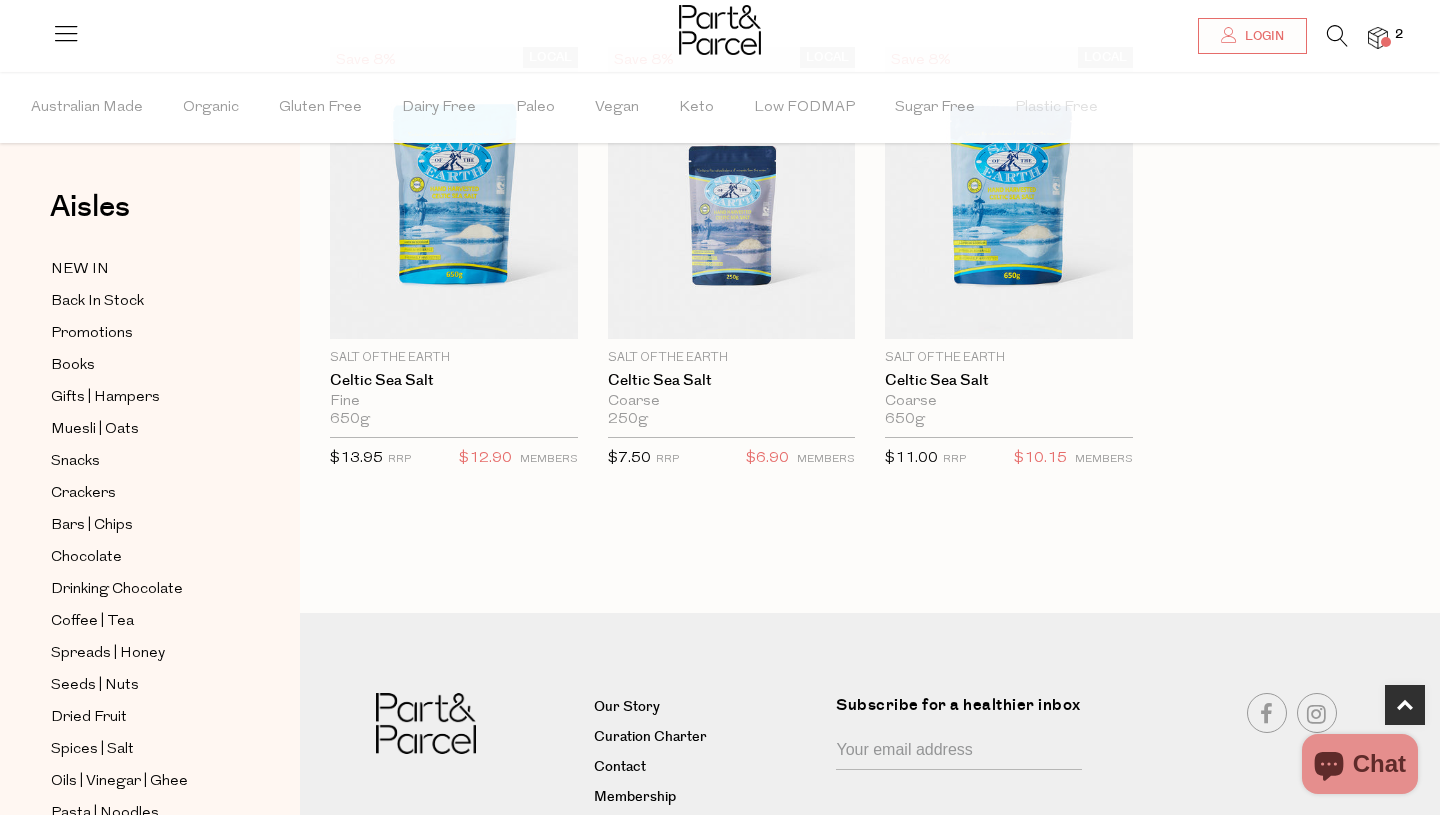click at bounding box center [1337, 36] 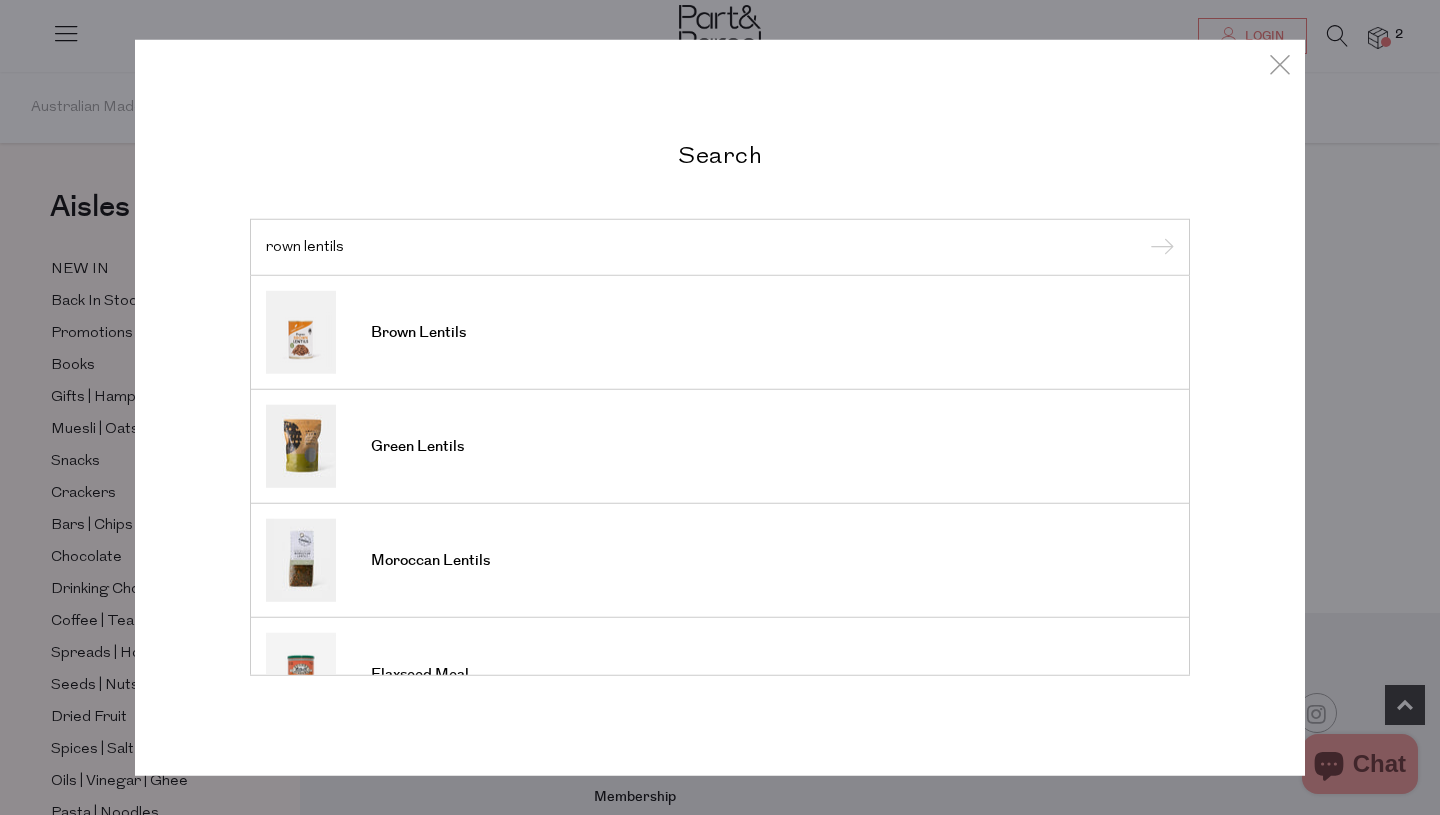 click on "rown lentils" at bounding box center (720, 246) 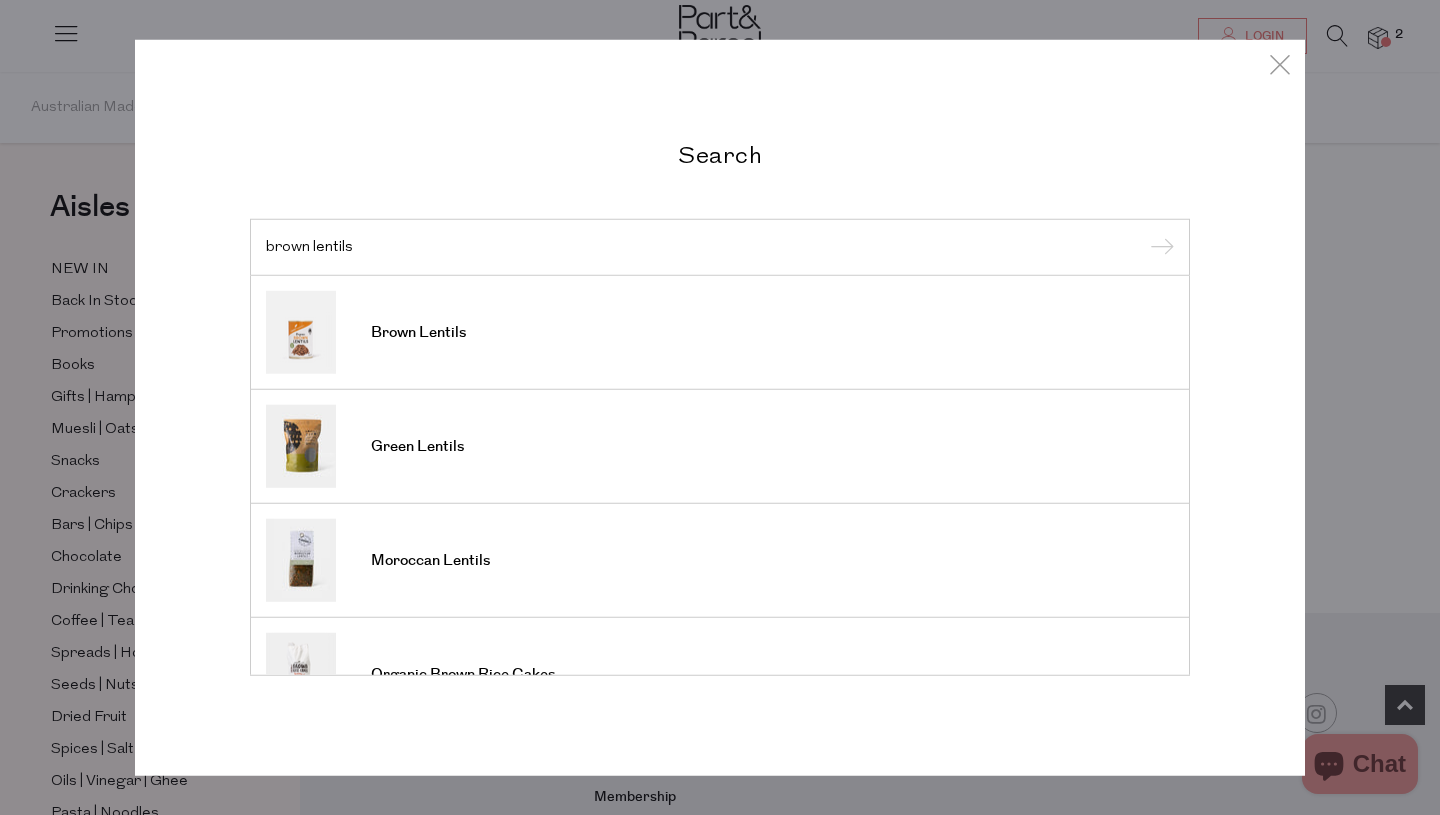 type on "brown lentils" 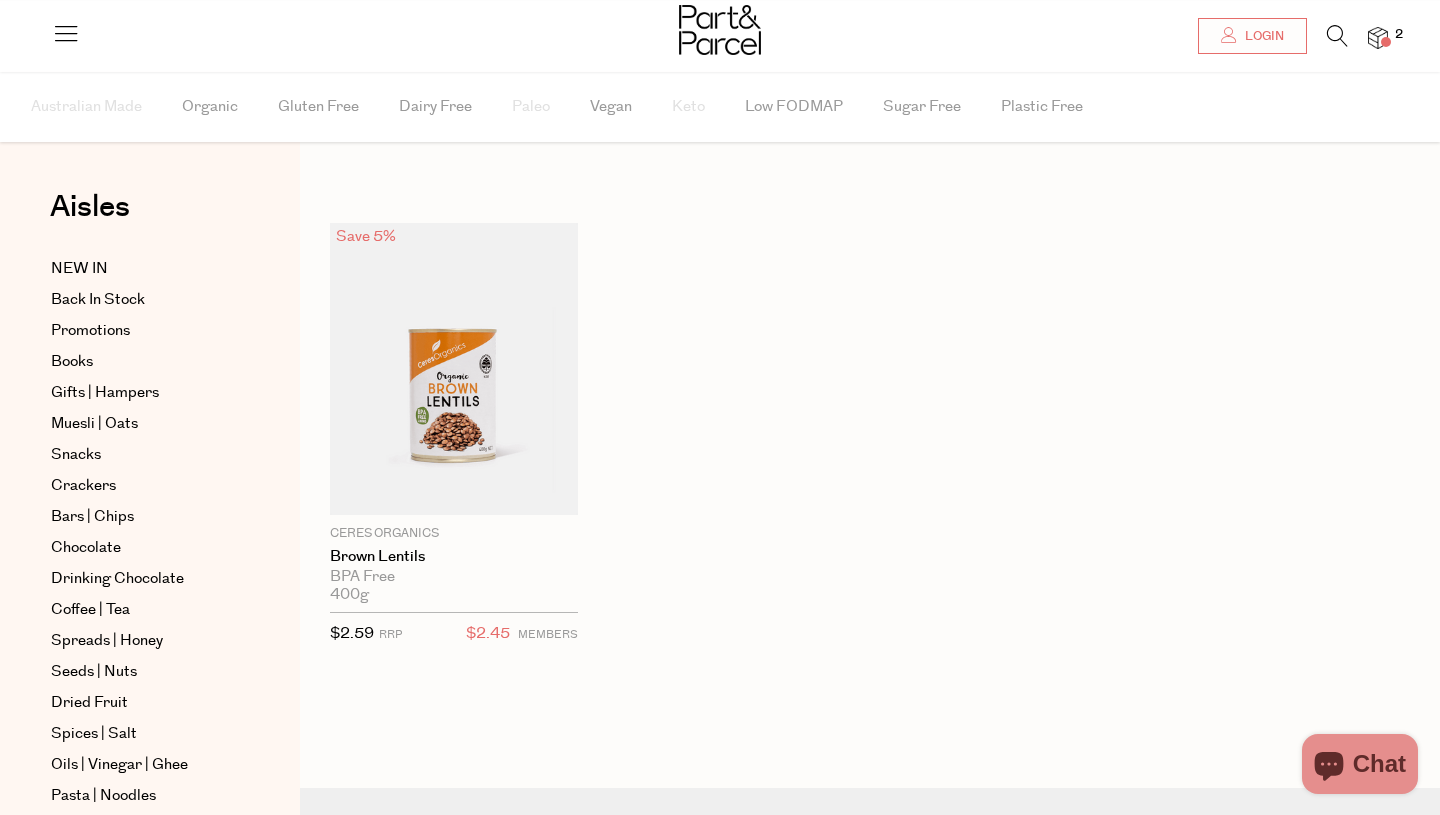 scroll, scrollTop: 40, scrollLeft: 0, axis: vertical 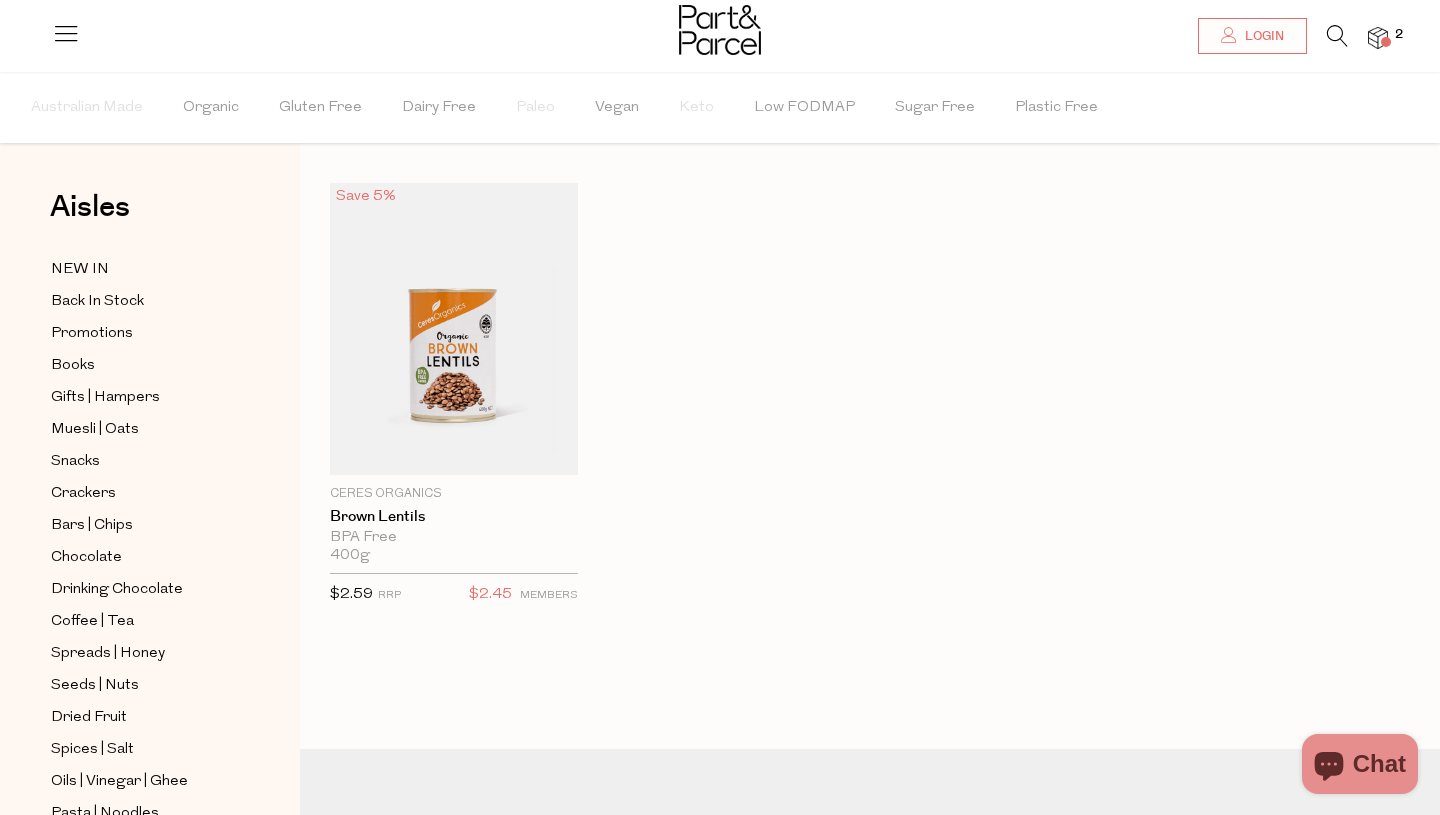 click at bounding box center (1337, 36) 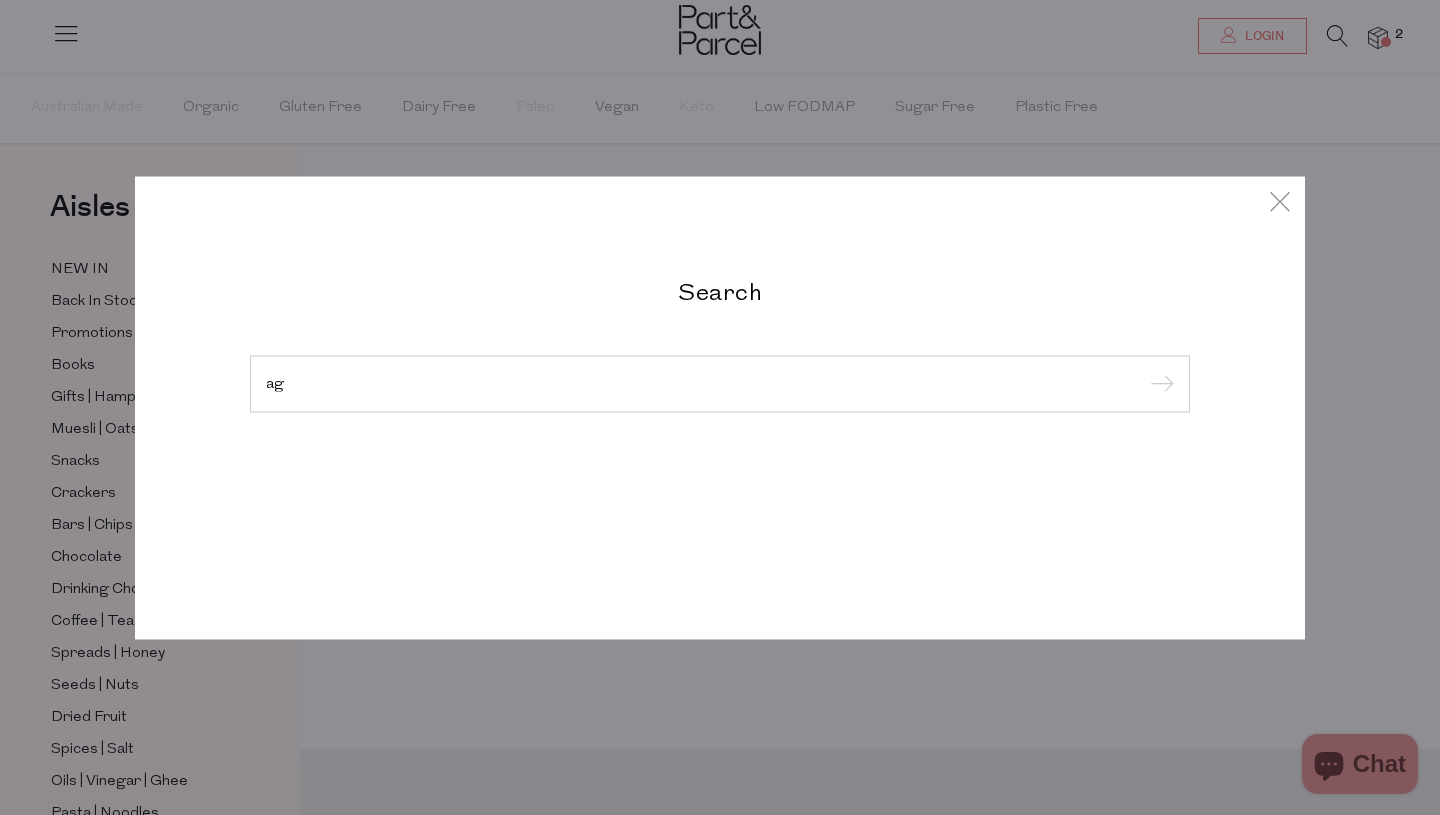 type on "a" 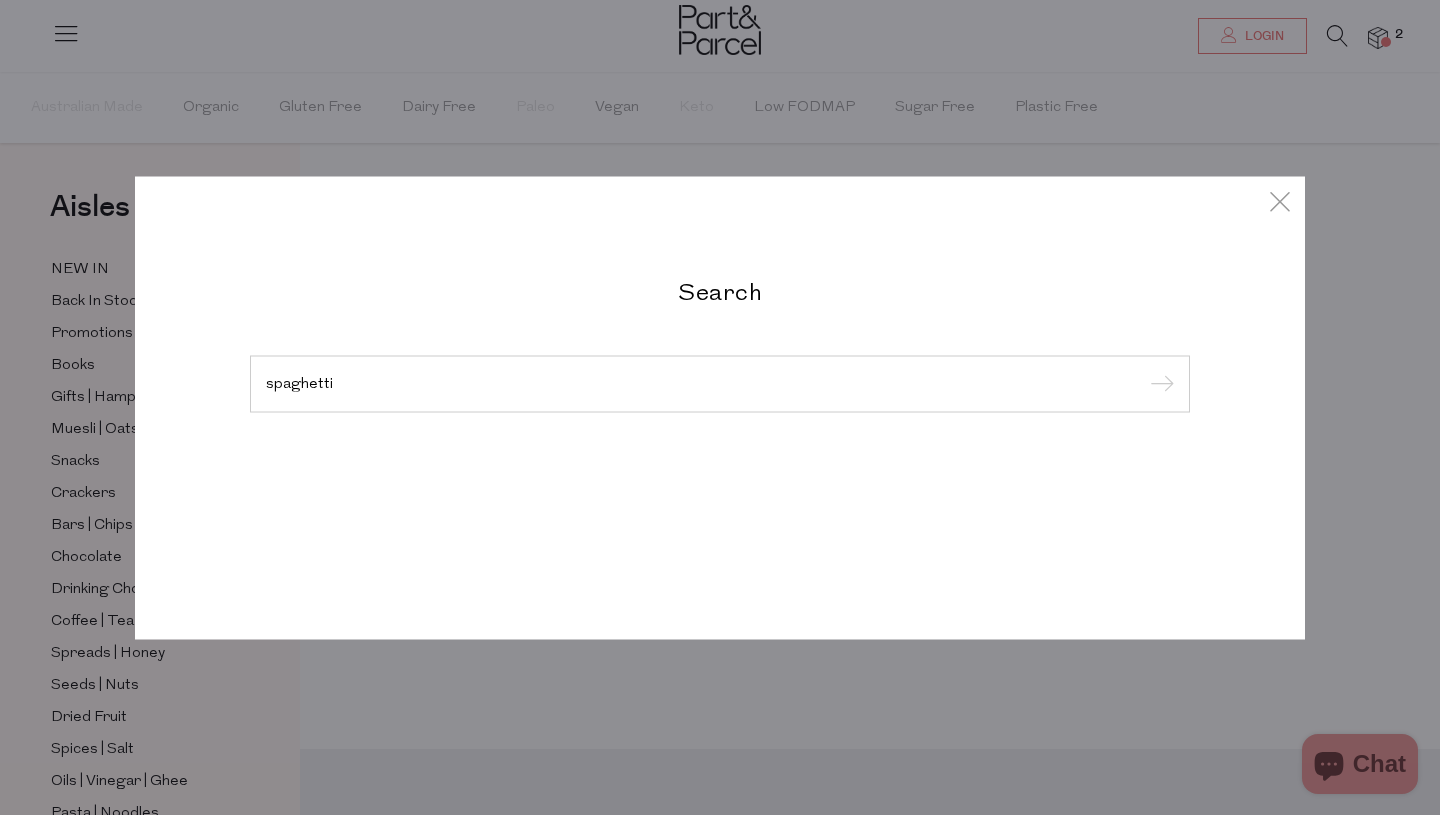 type on "spaghetti" 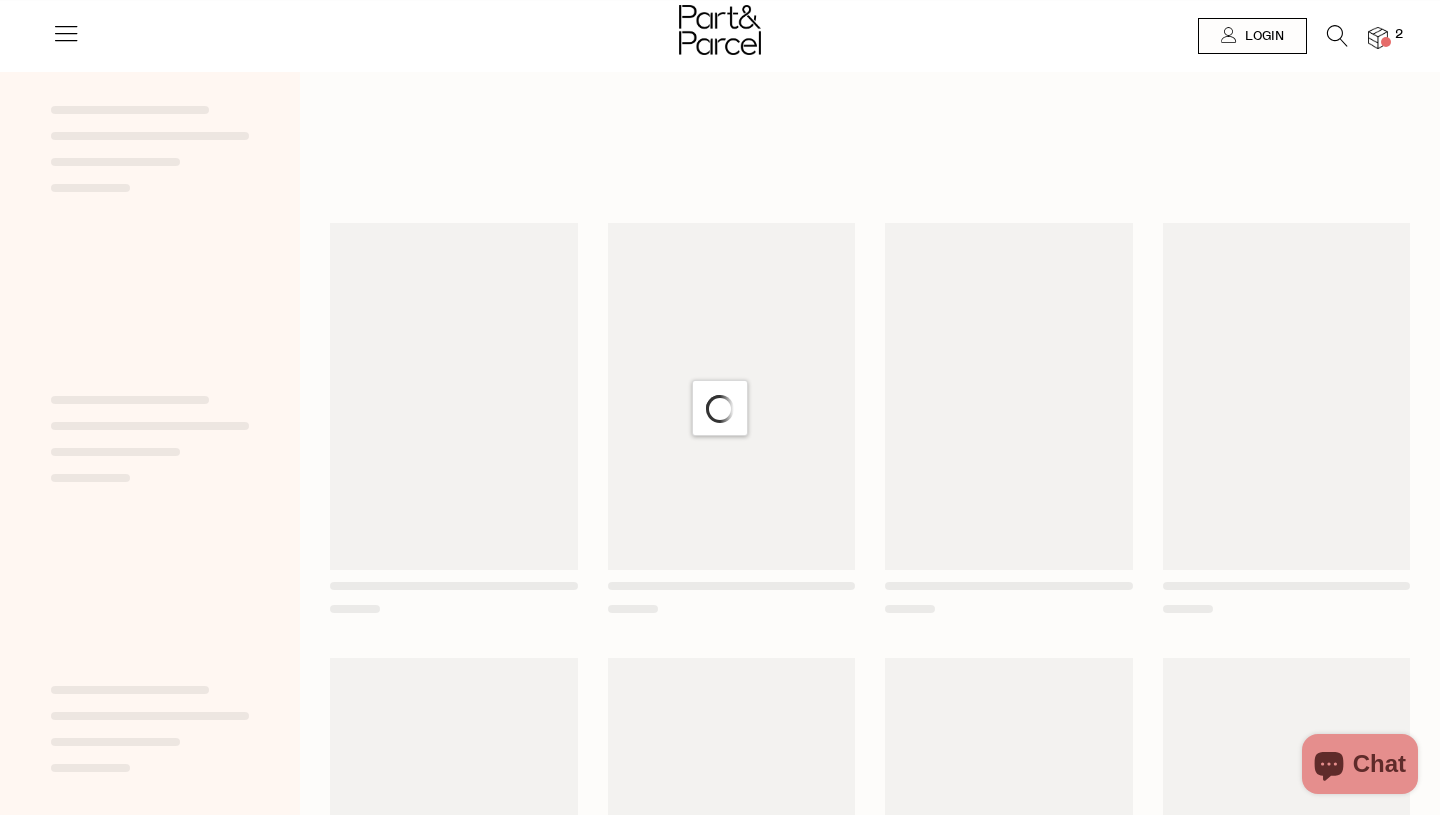 scroll, scrollTop: 0, scrollLeft: 0, axis: both 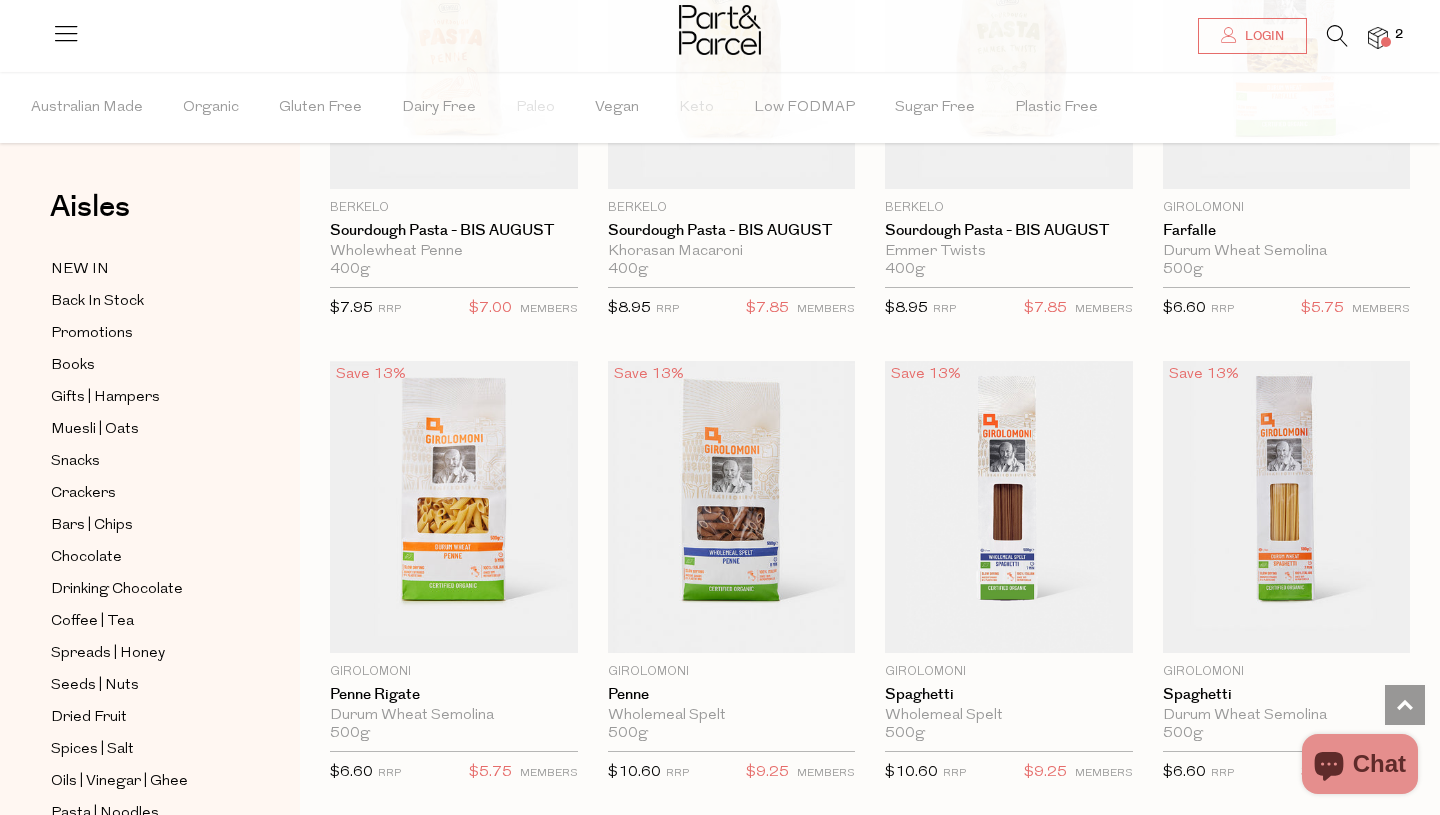 click at bounding box center [1337, 36] 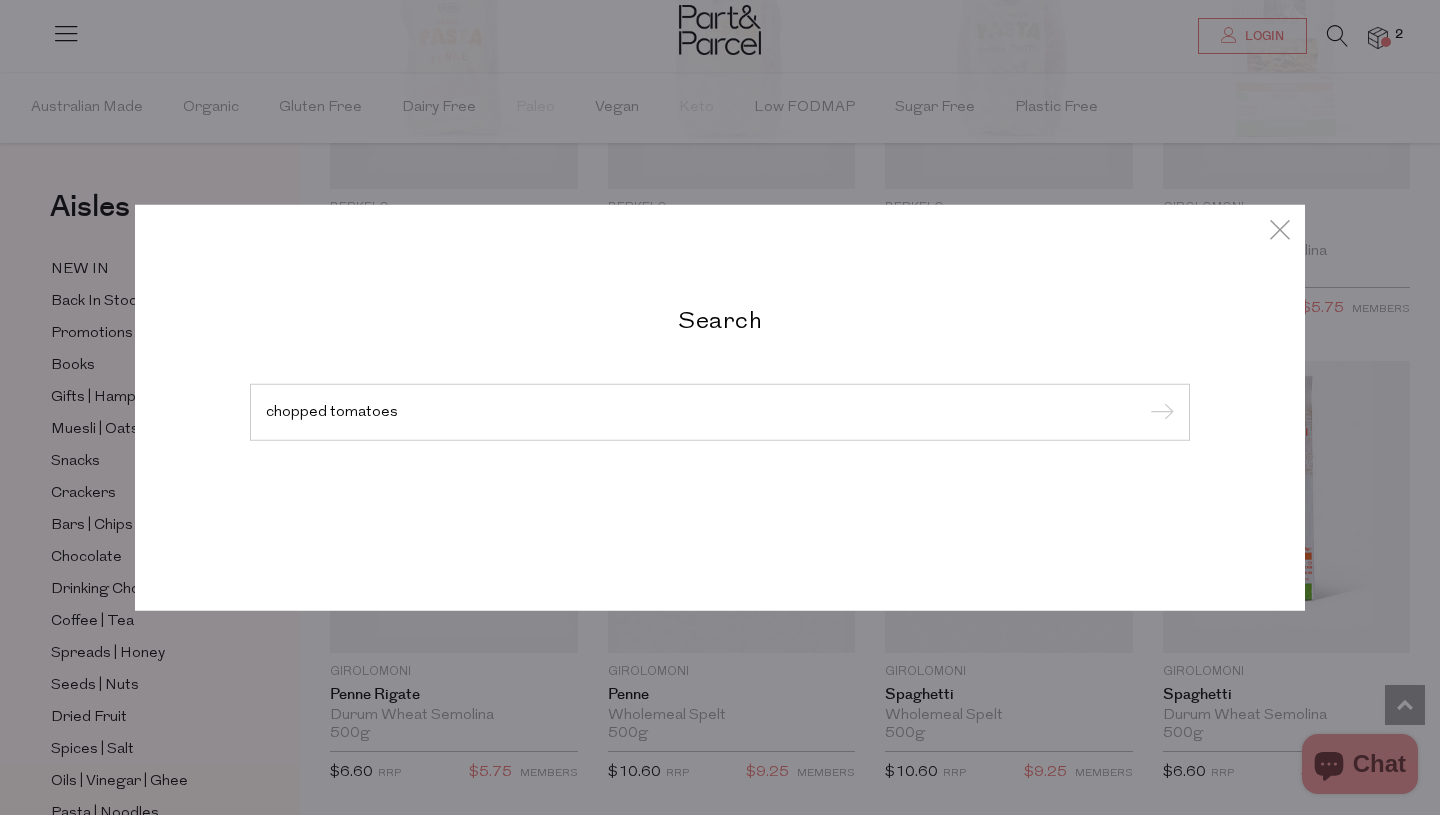 type on "chopped tomatoes" 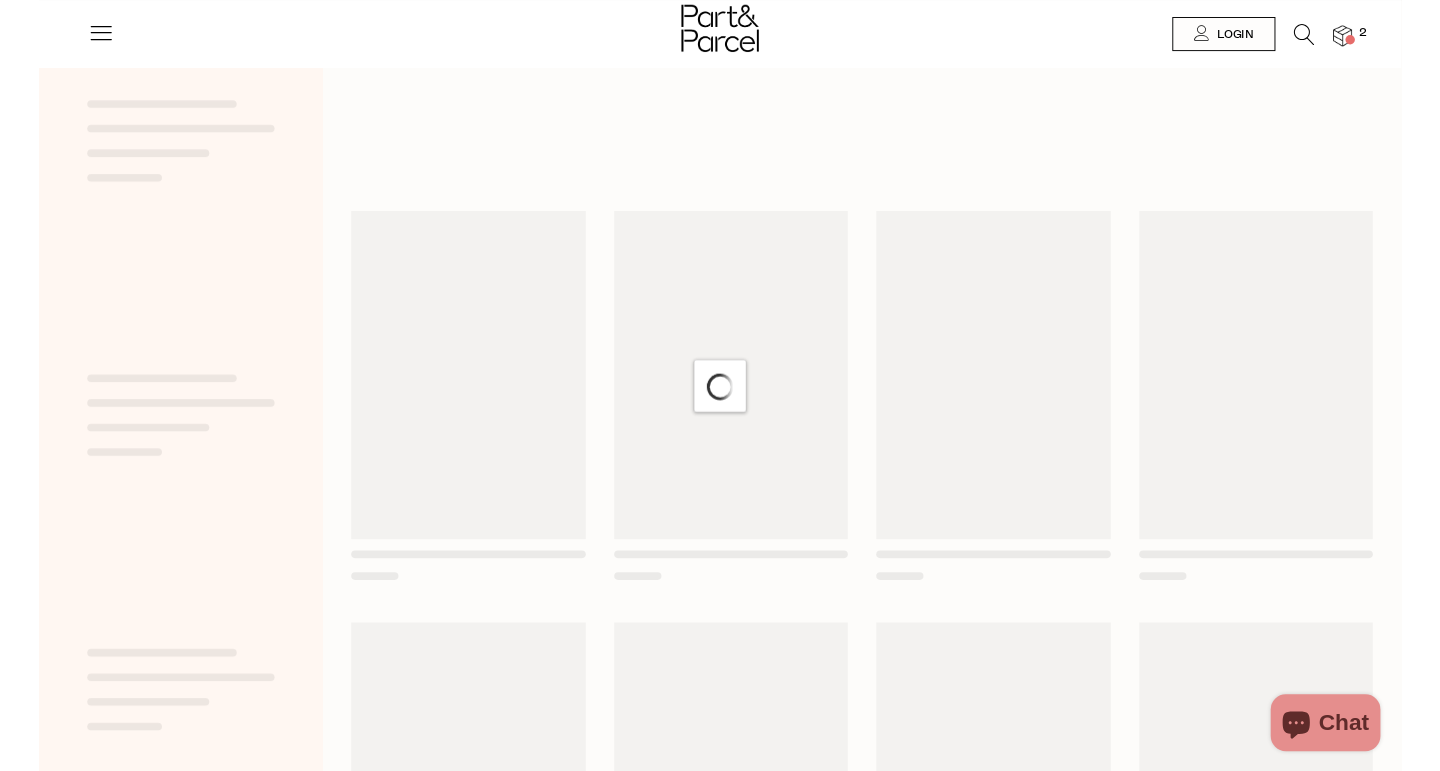 scroll, scrollTop: 0, scrollLeft: 0, axis: both 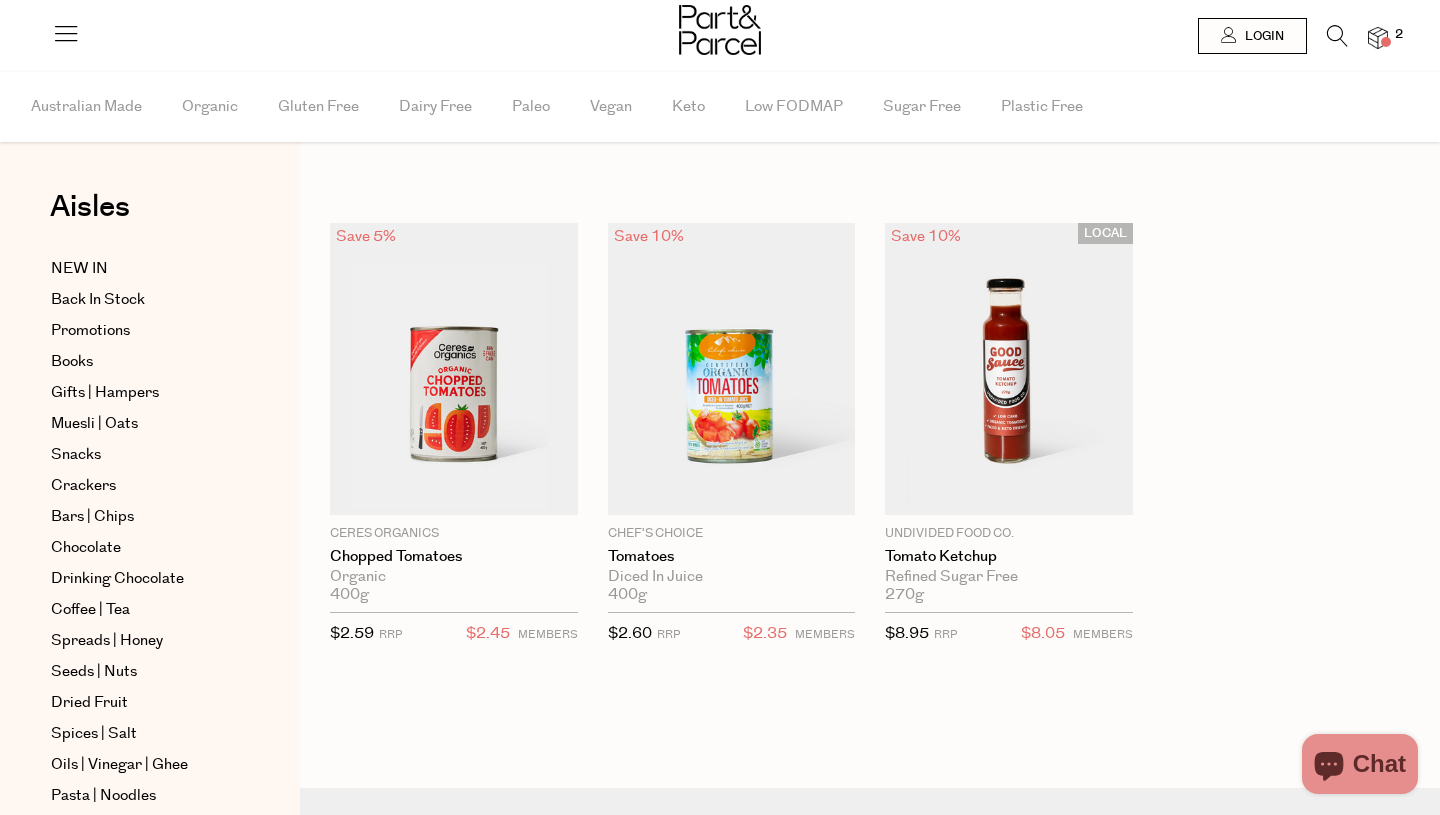 click at bounding box center [1337, 36] 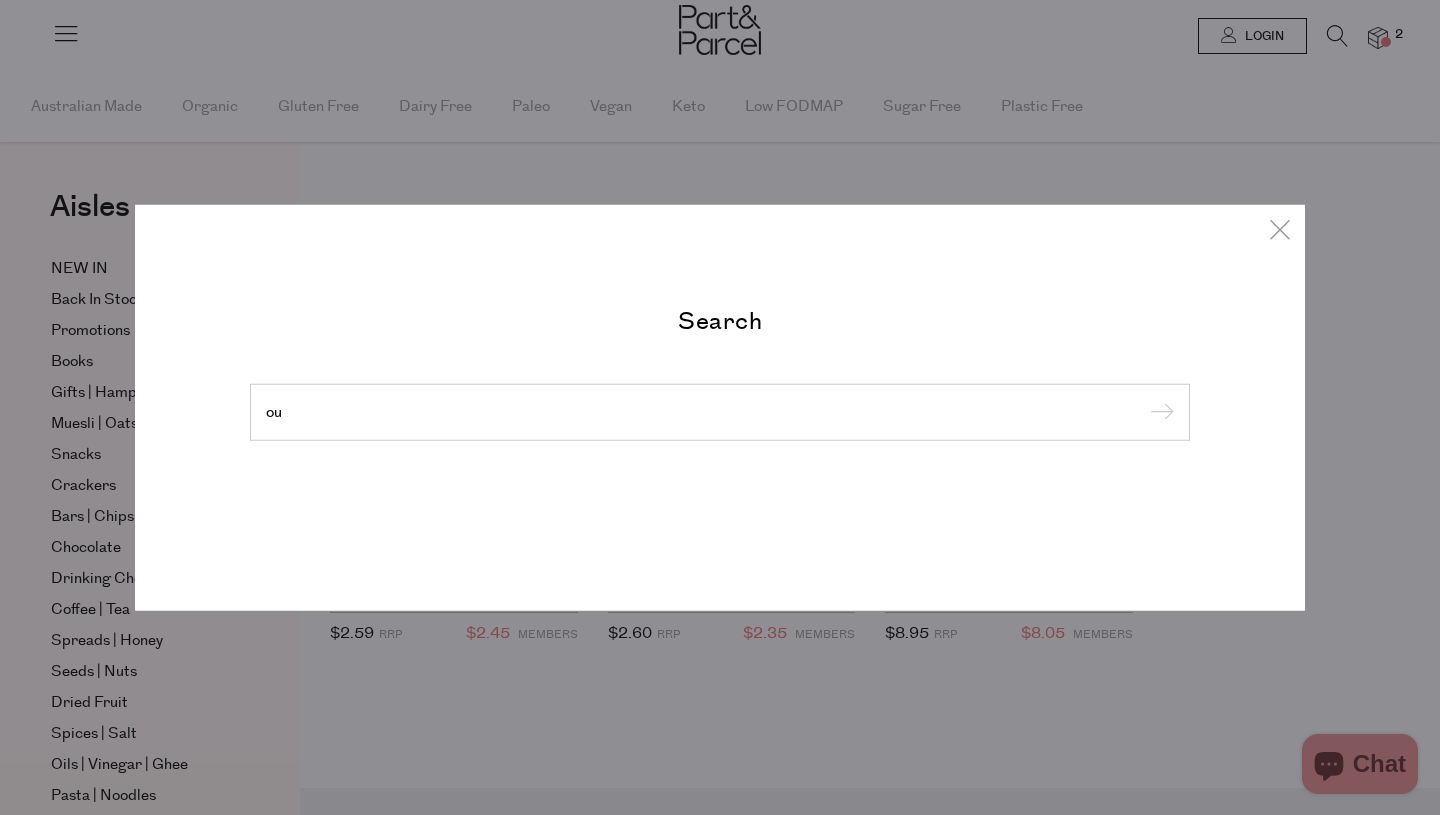 type on "o" 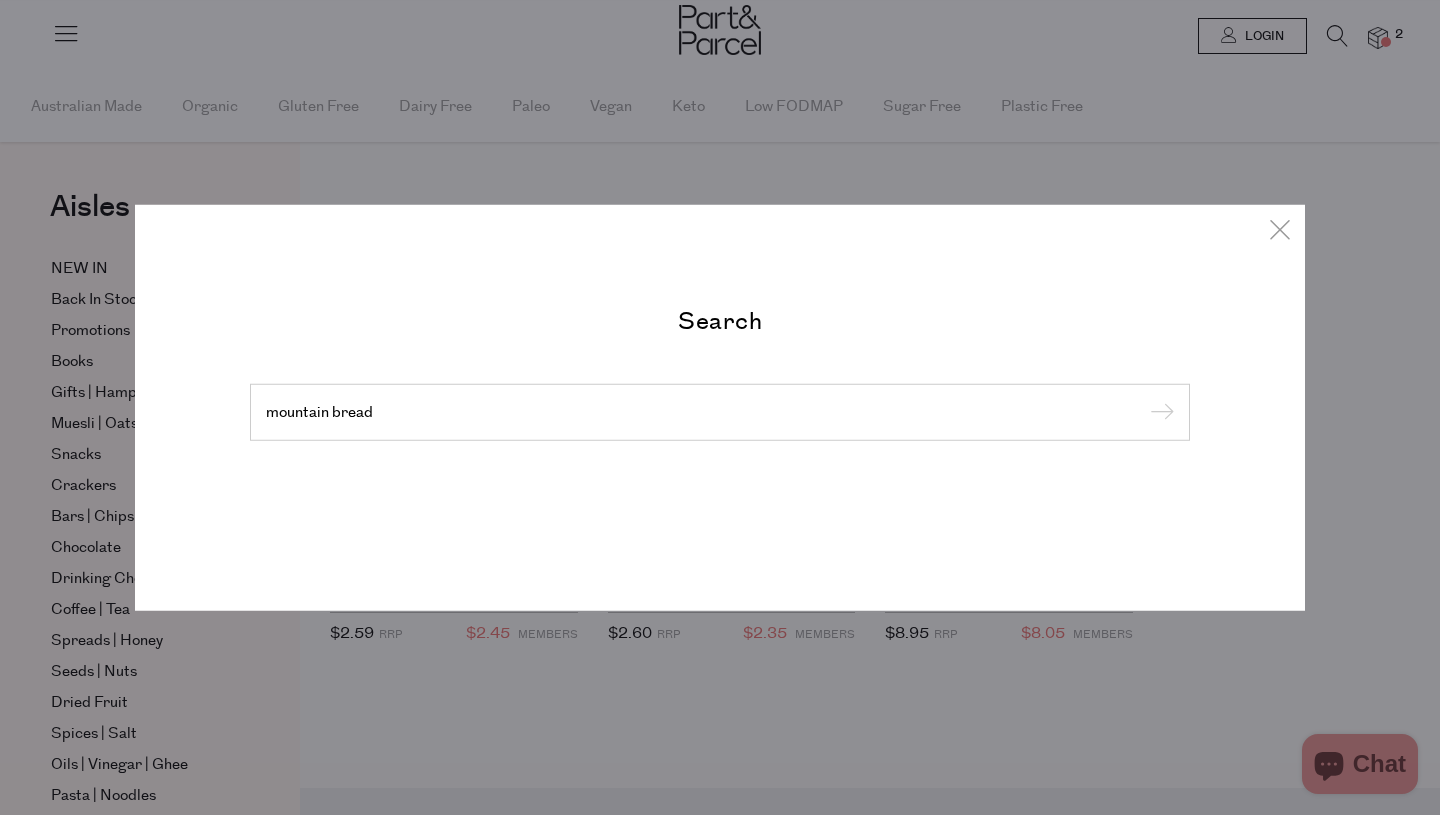 type on "mountain bread" 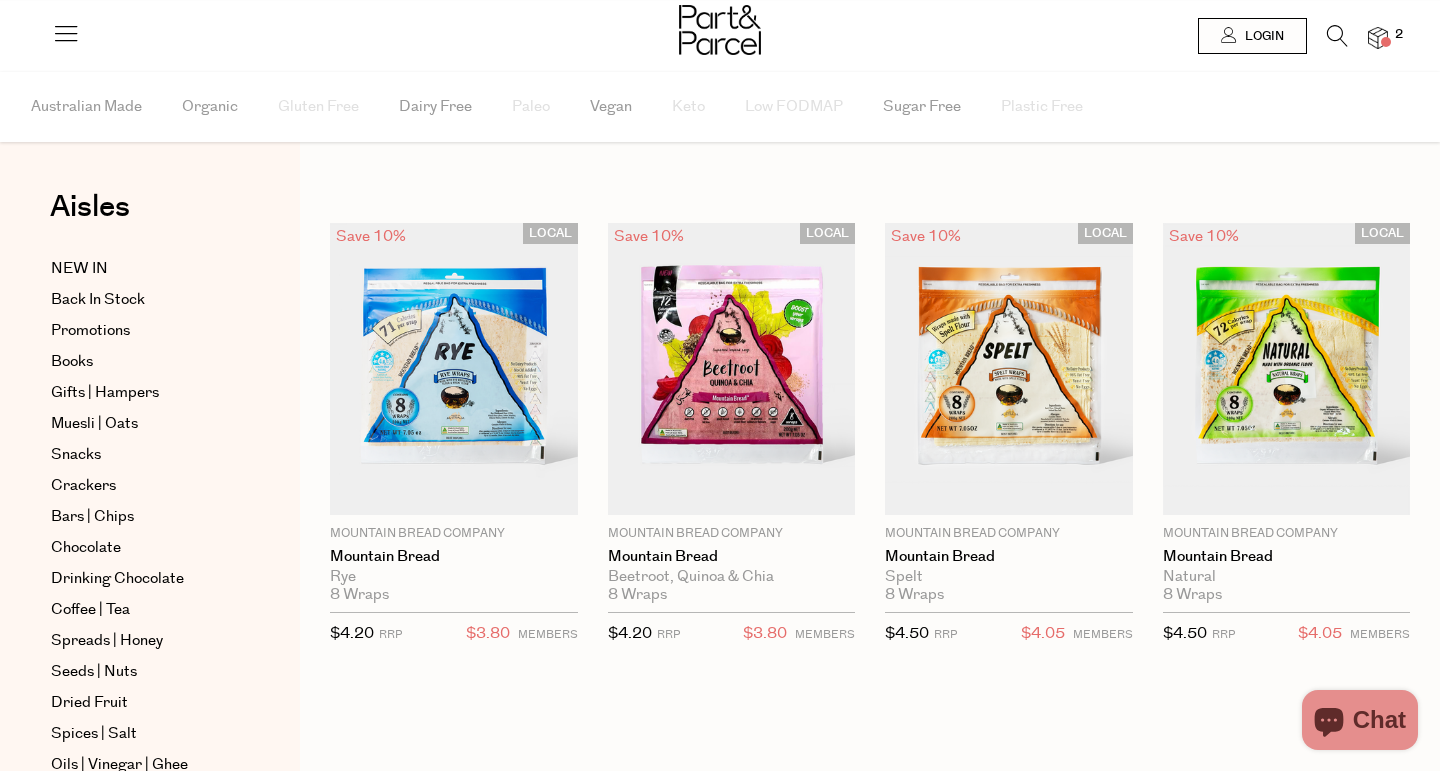 scroll, scrollTop: 0, scrollLeft: 0, axis: both 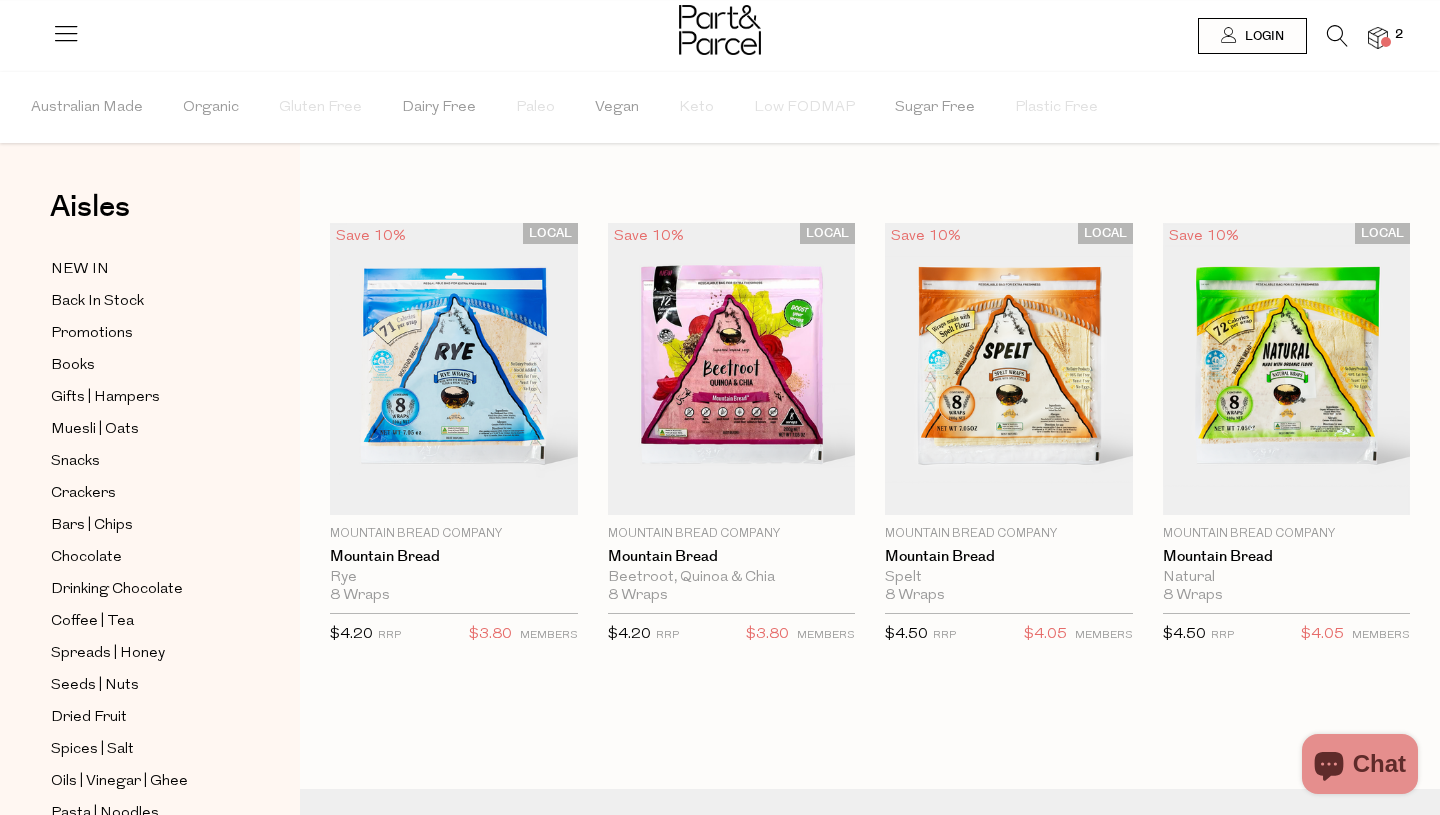 click at bounding box center [1337, 36] 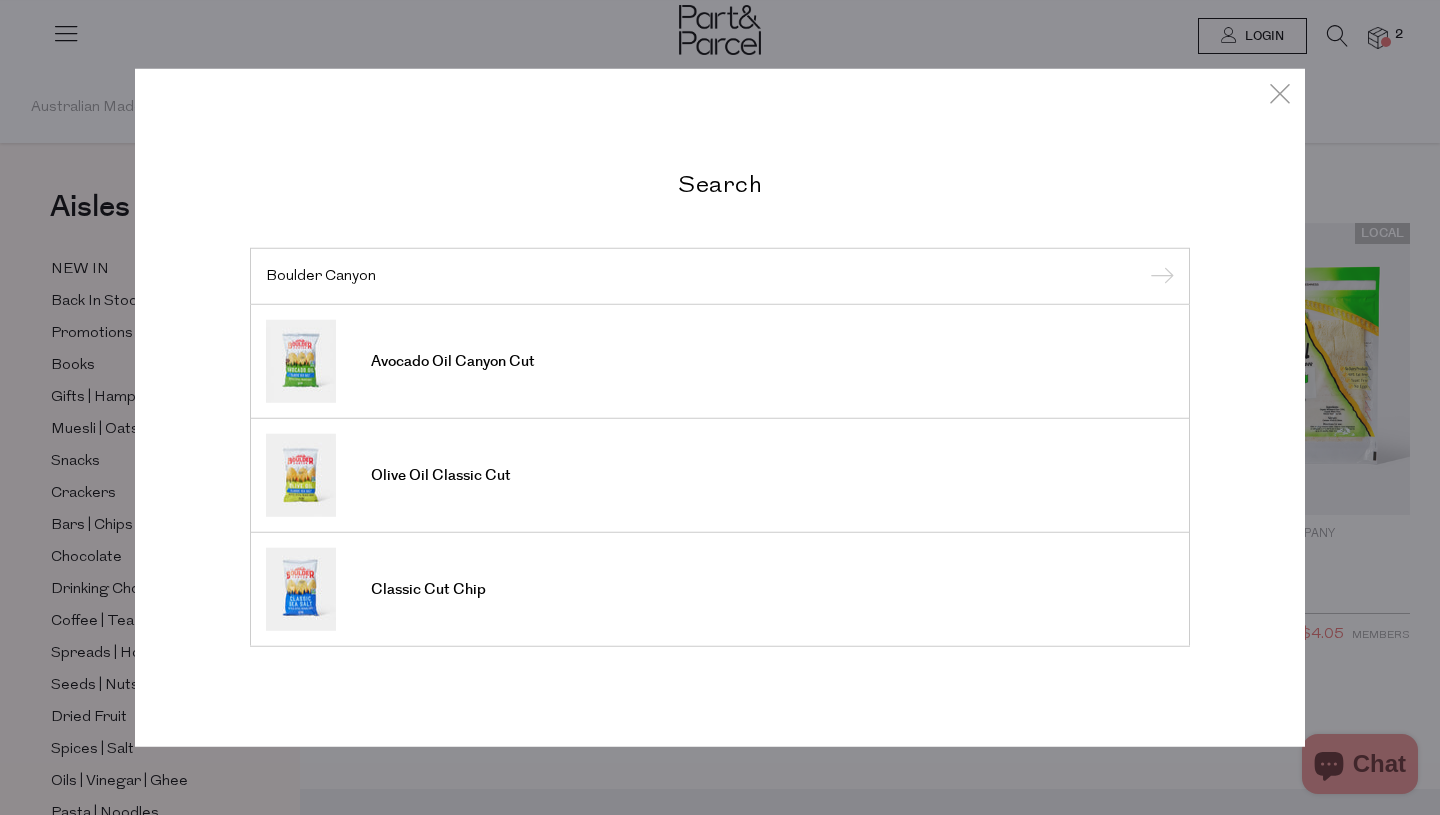 type on "Boulder Canyon" 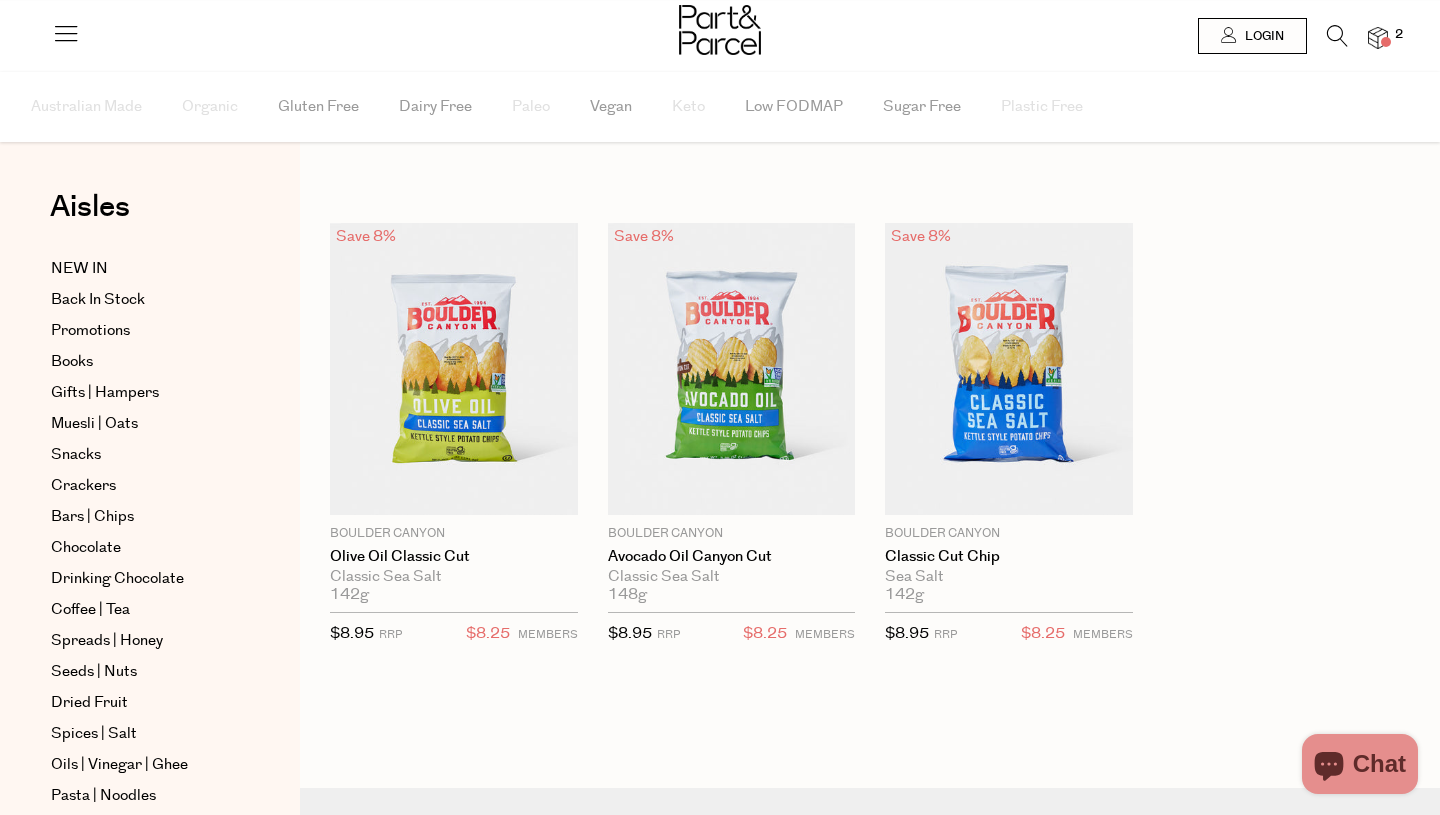 scroll, scrollTop: 0, scrollLeft: 0, axis: both 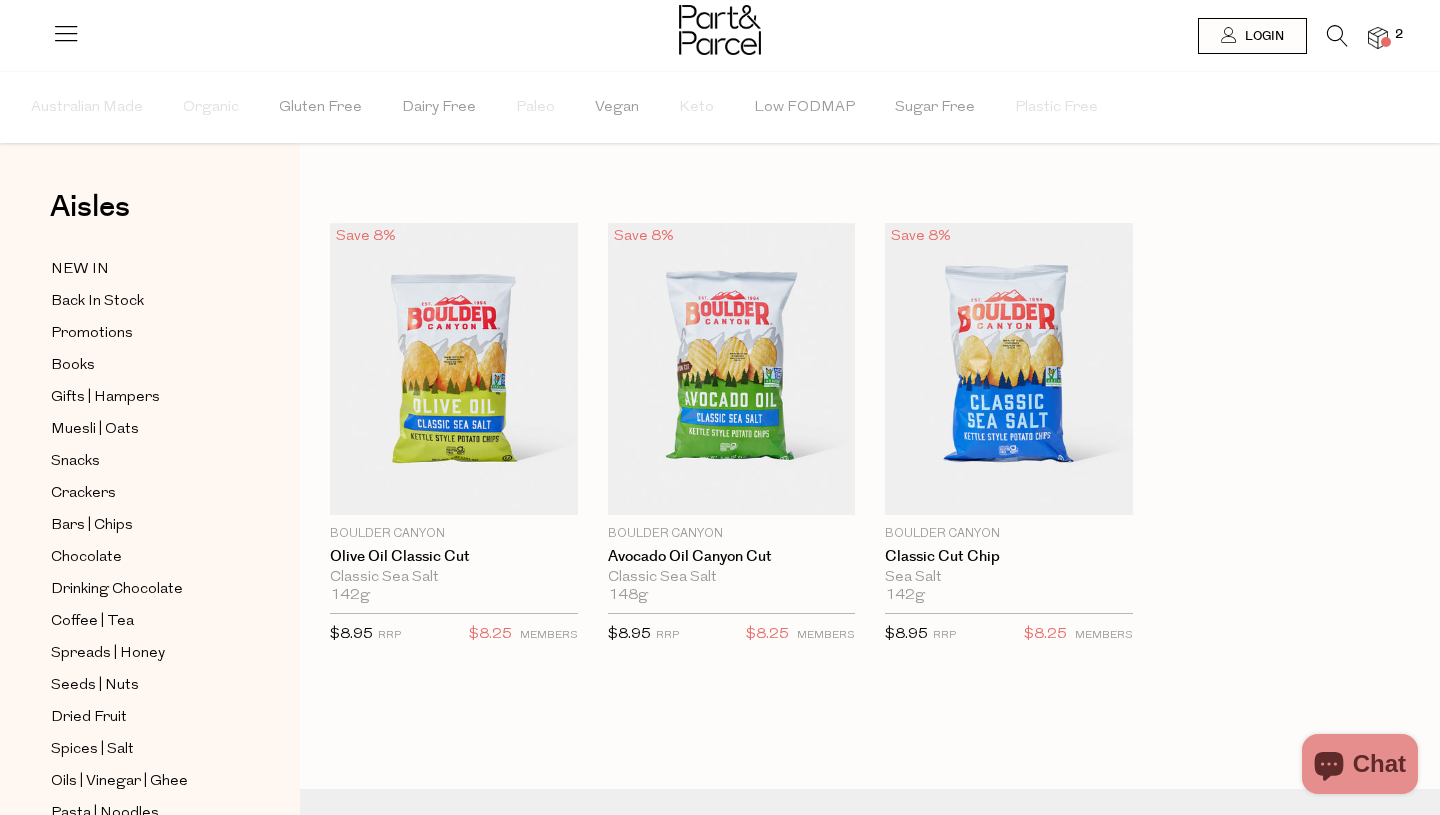 click at bounding box center [1337, 36] 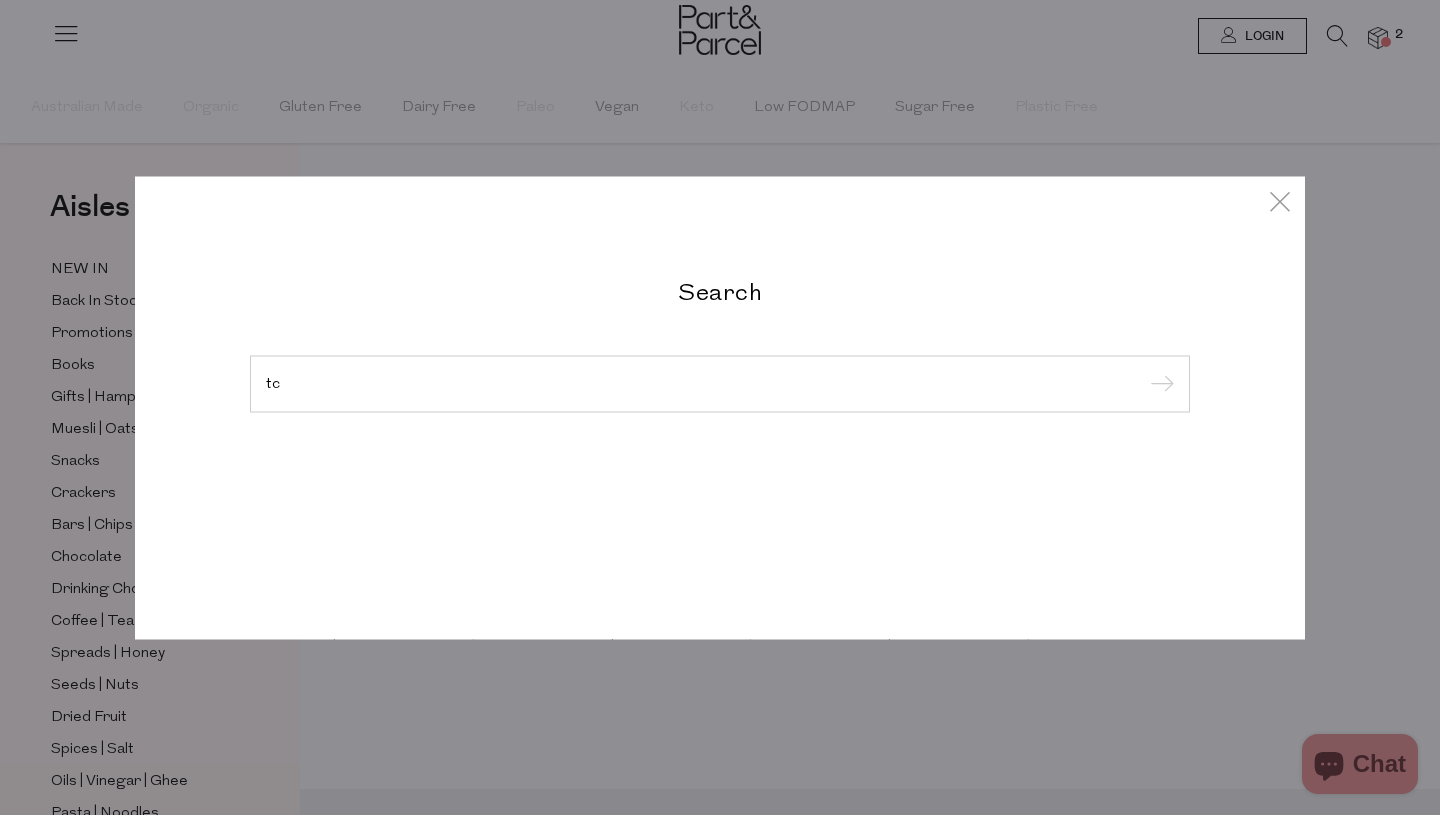 type on "t" 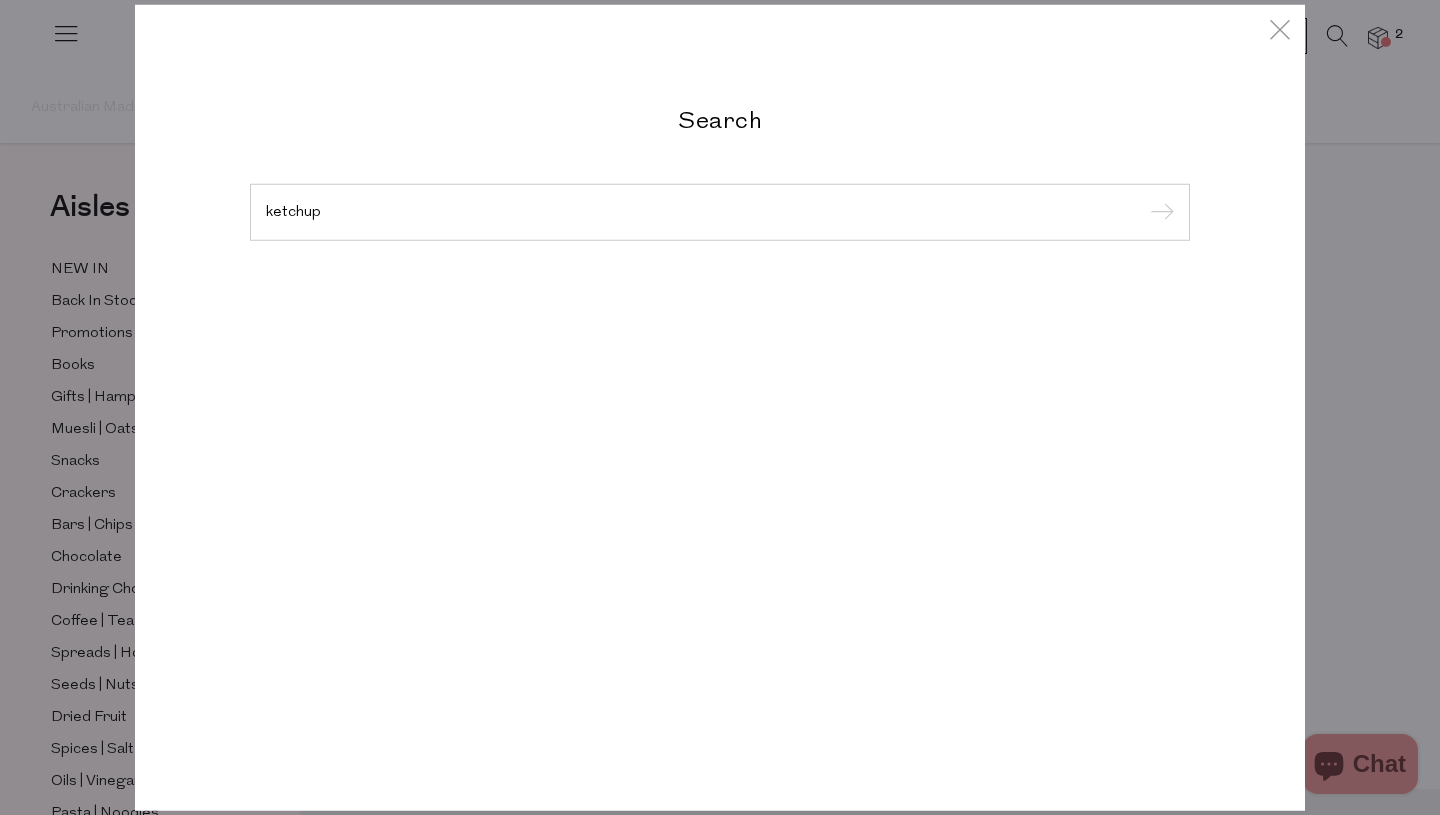type on "ketchup" 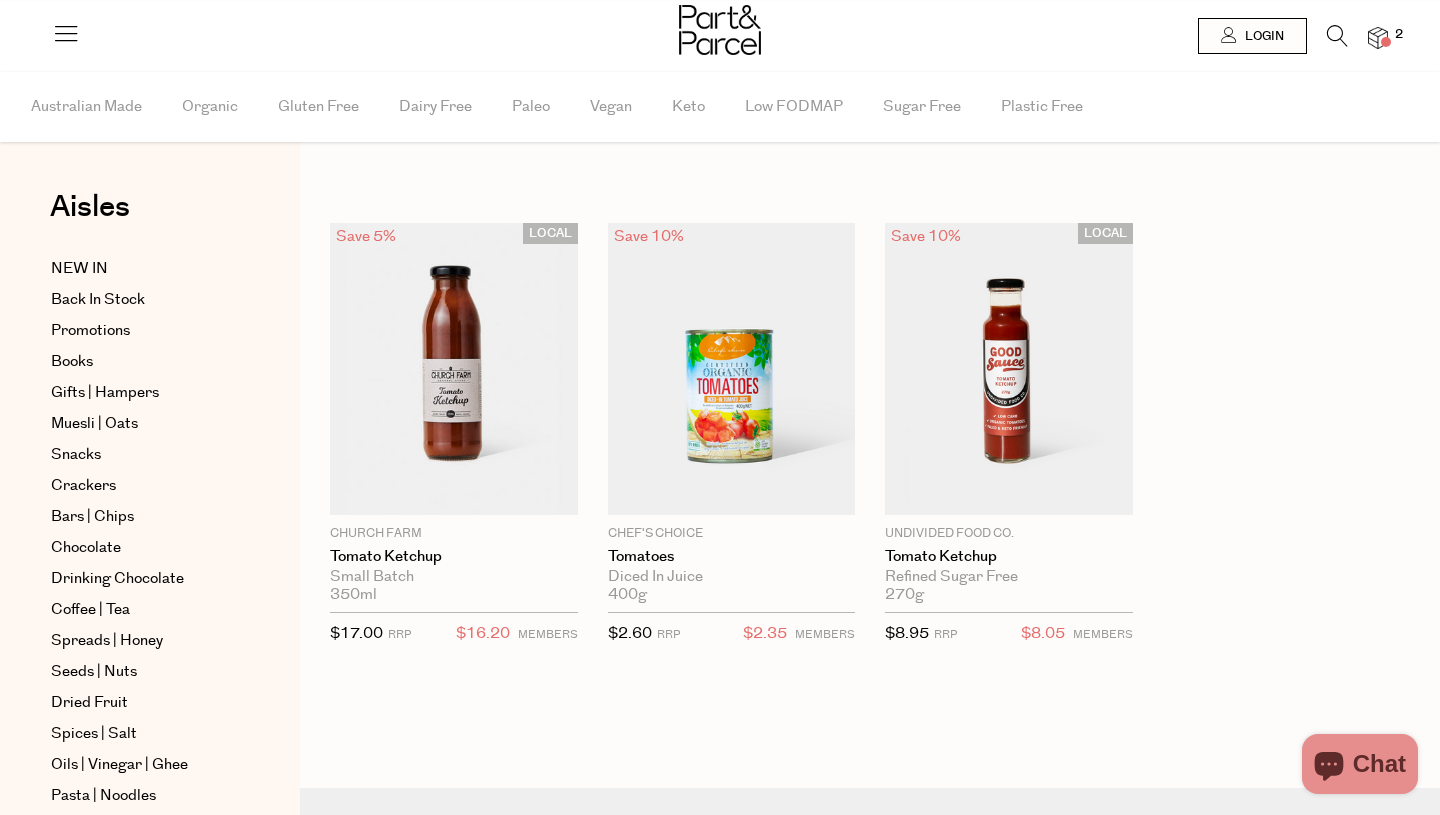 scroll, scrollTop: 0, scrollLeft: 0, axis: both 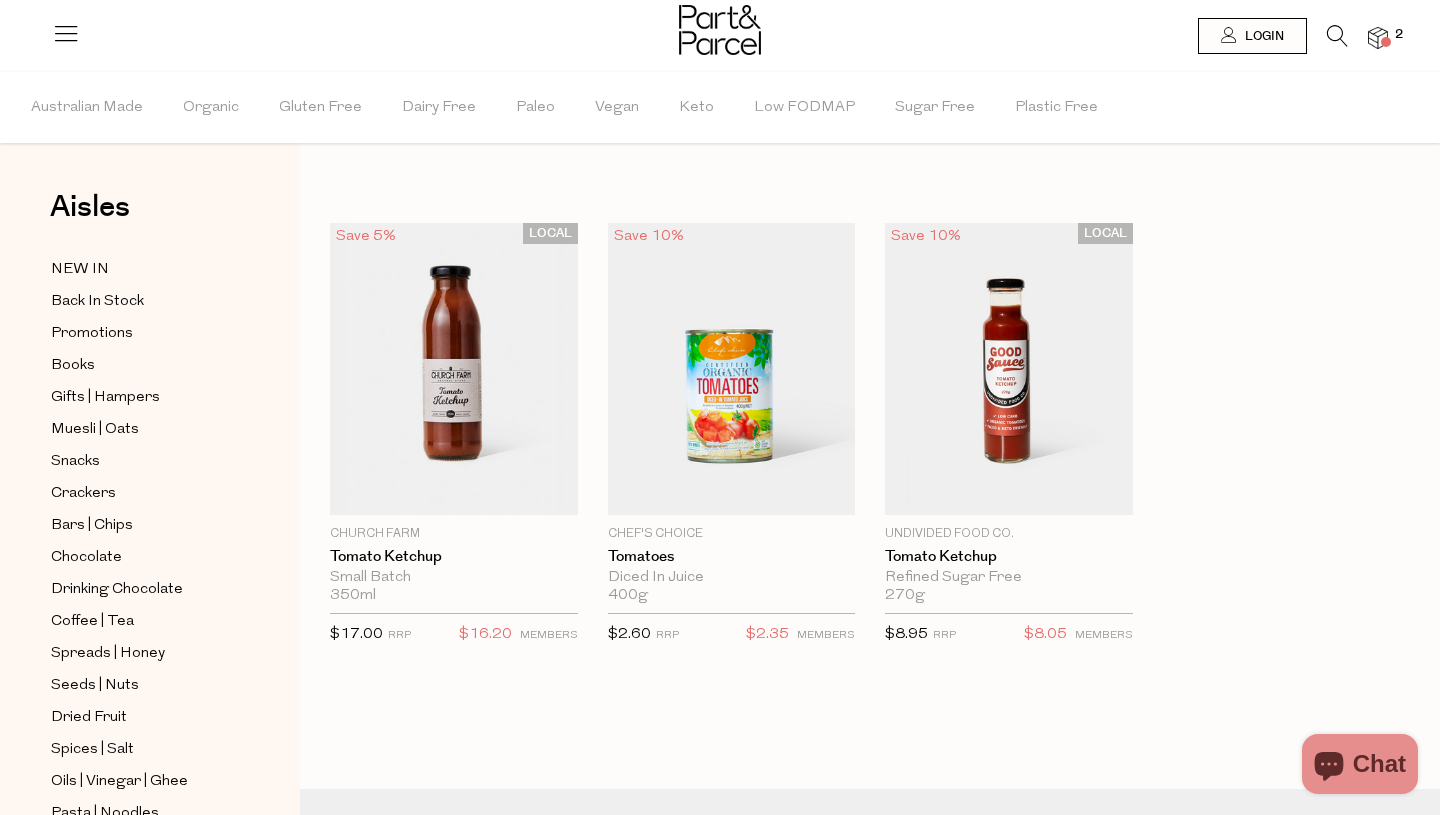 click at bounding box center [1337, 36] 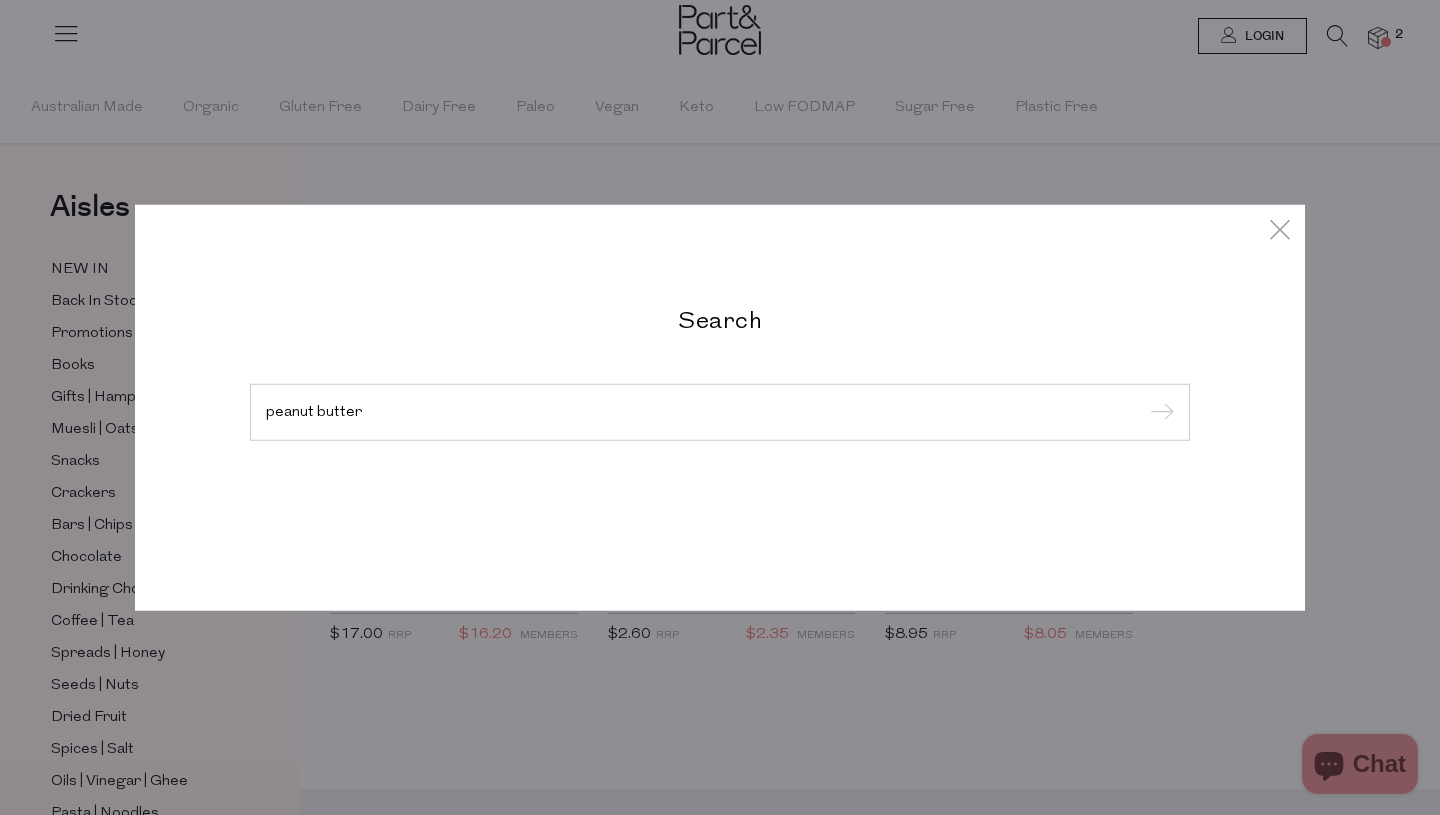 type on "peanut butter" 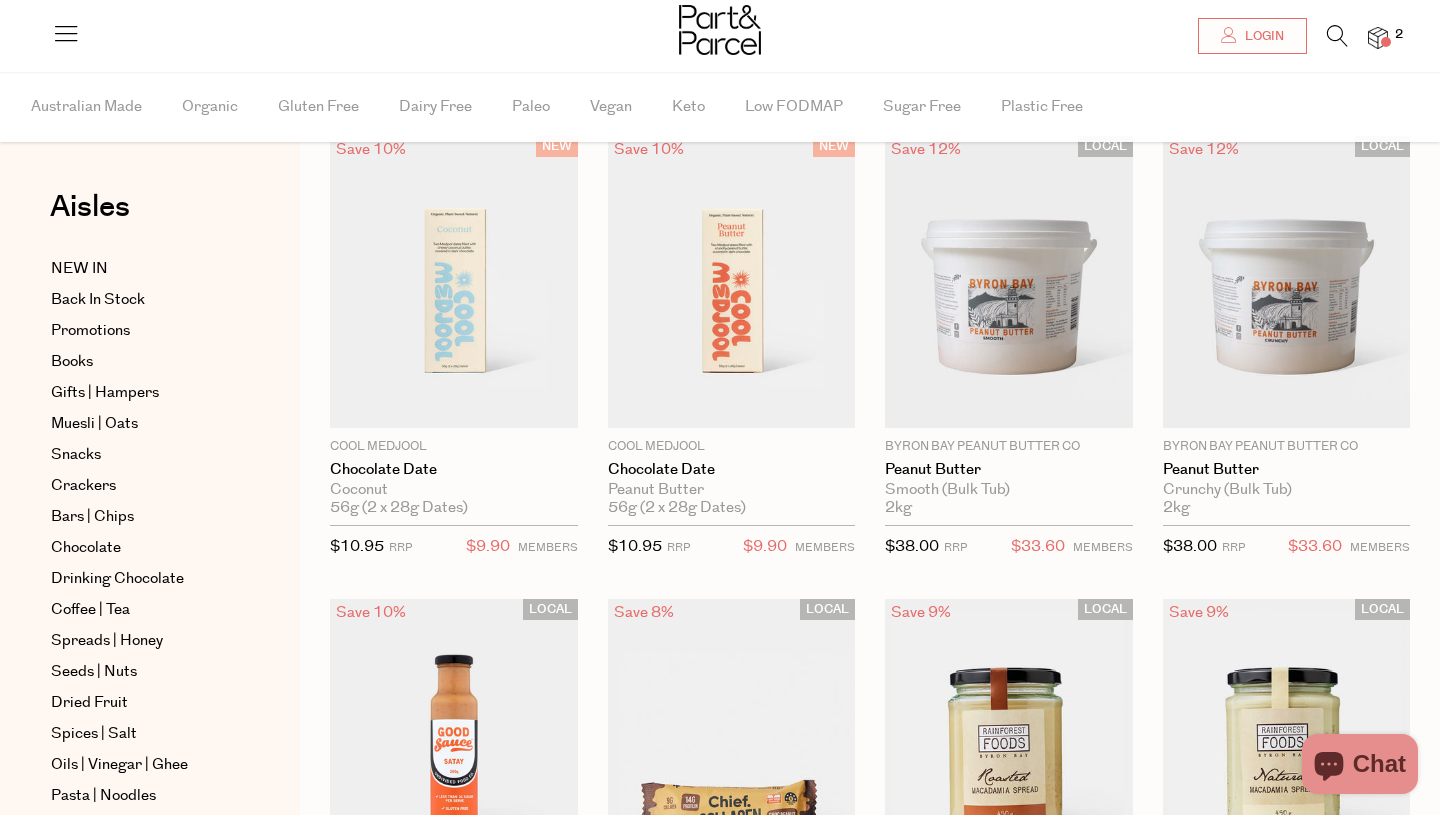 scroll, scrollTop: 0, scrollLeft: 0, axis: both 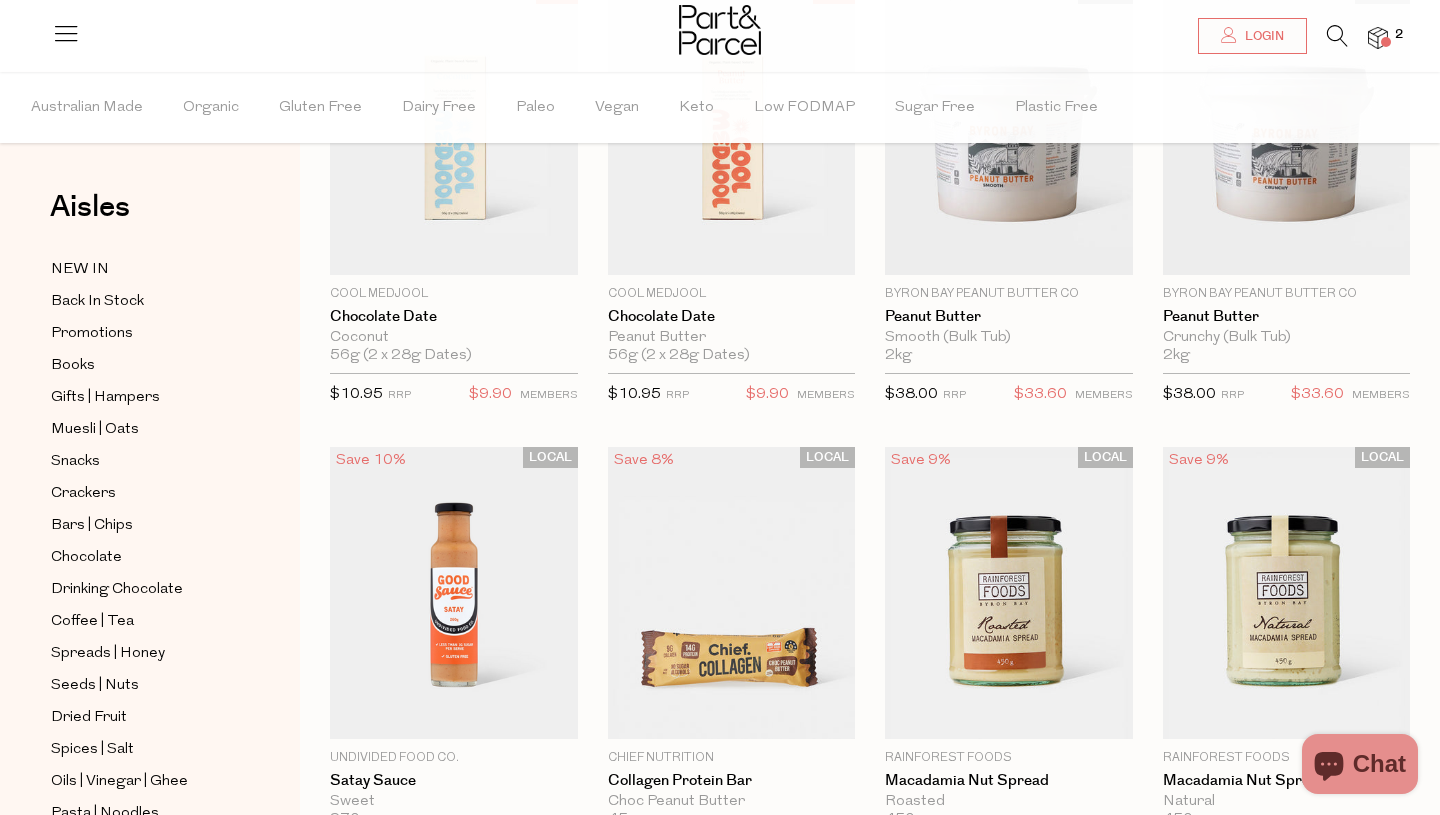 click at bounding box center [1337, 36] 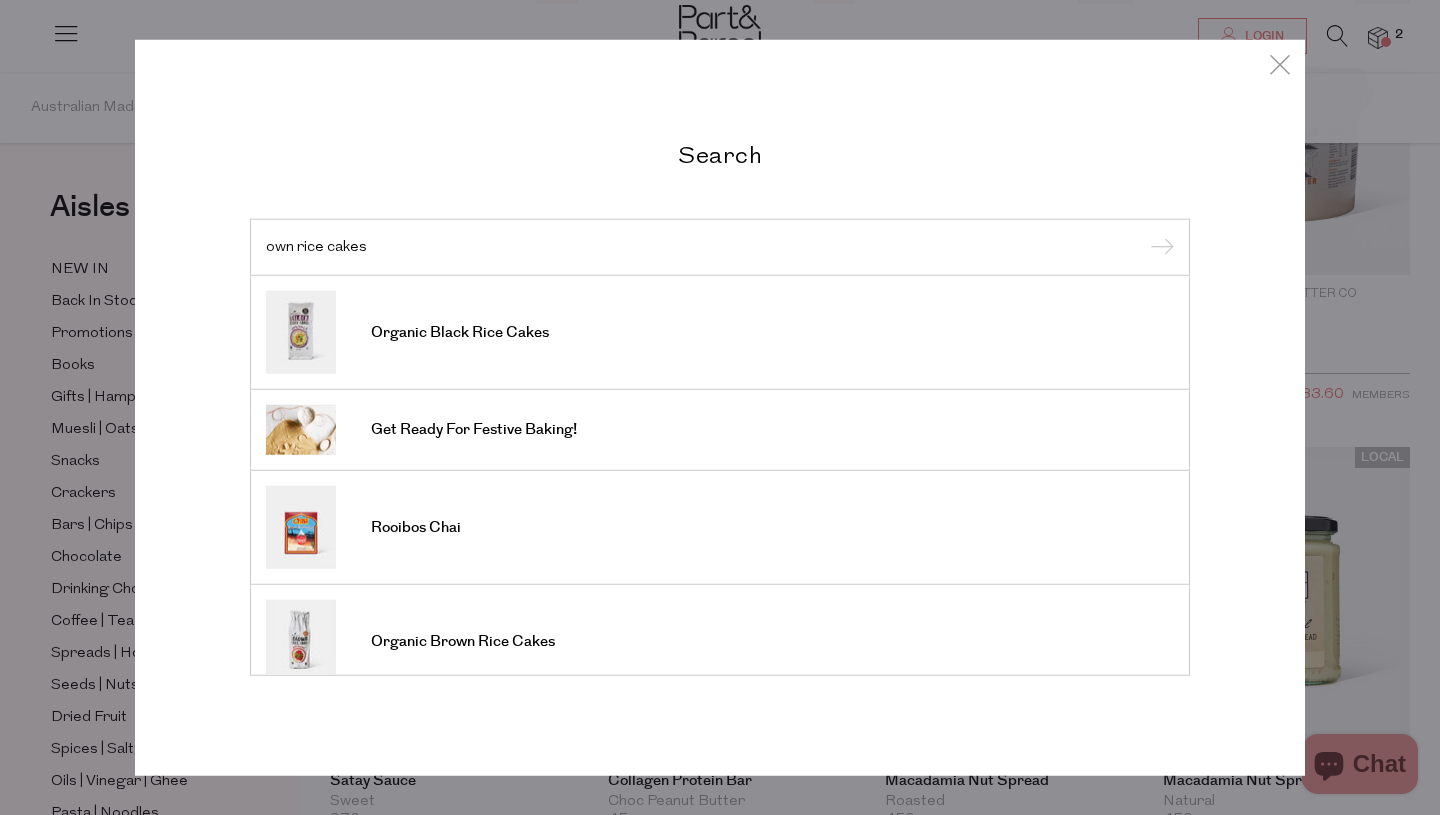 click on "own rice cakes" at bounding box center [720, 246] 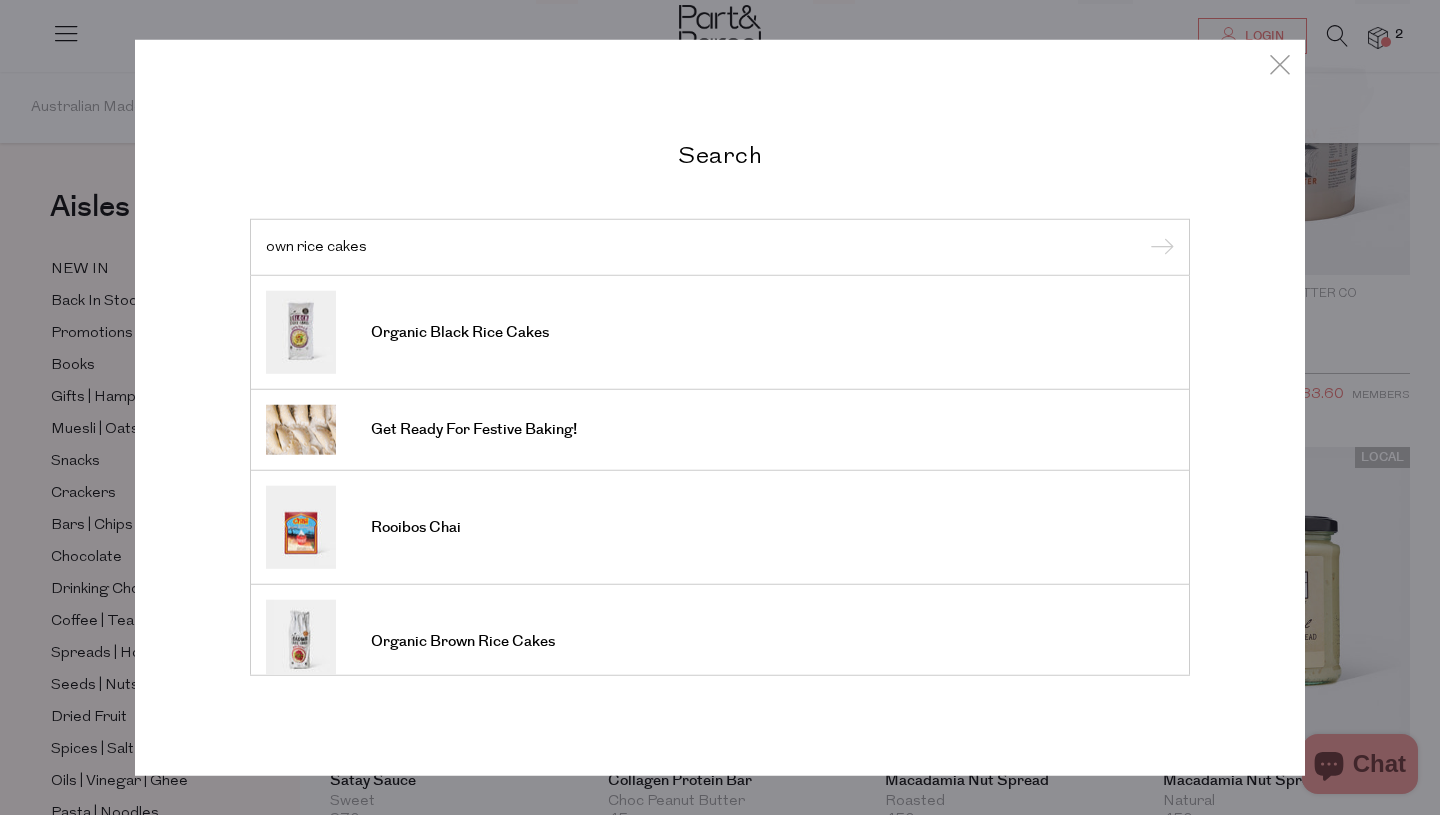 click on "own rice cakes" at bounding box center [720, 246] 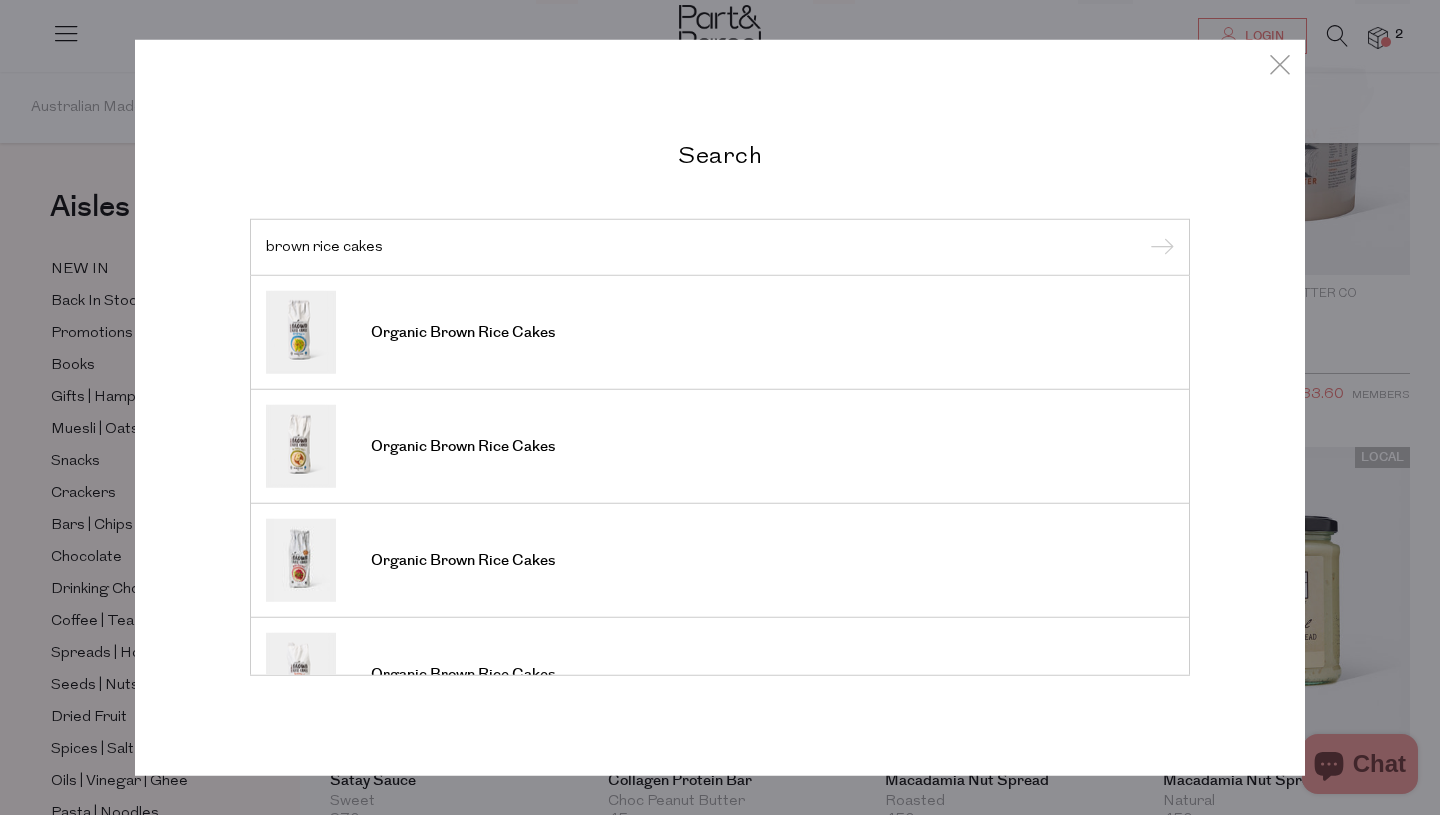 type on "brown rice cakes" 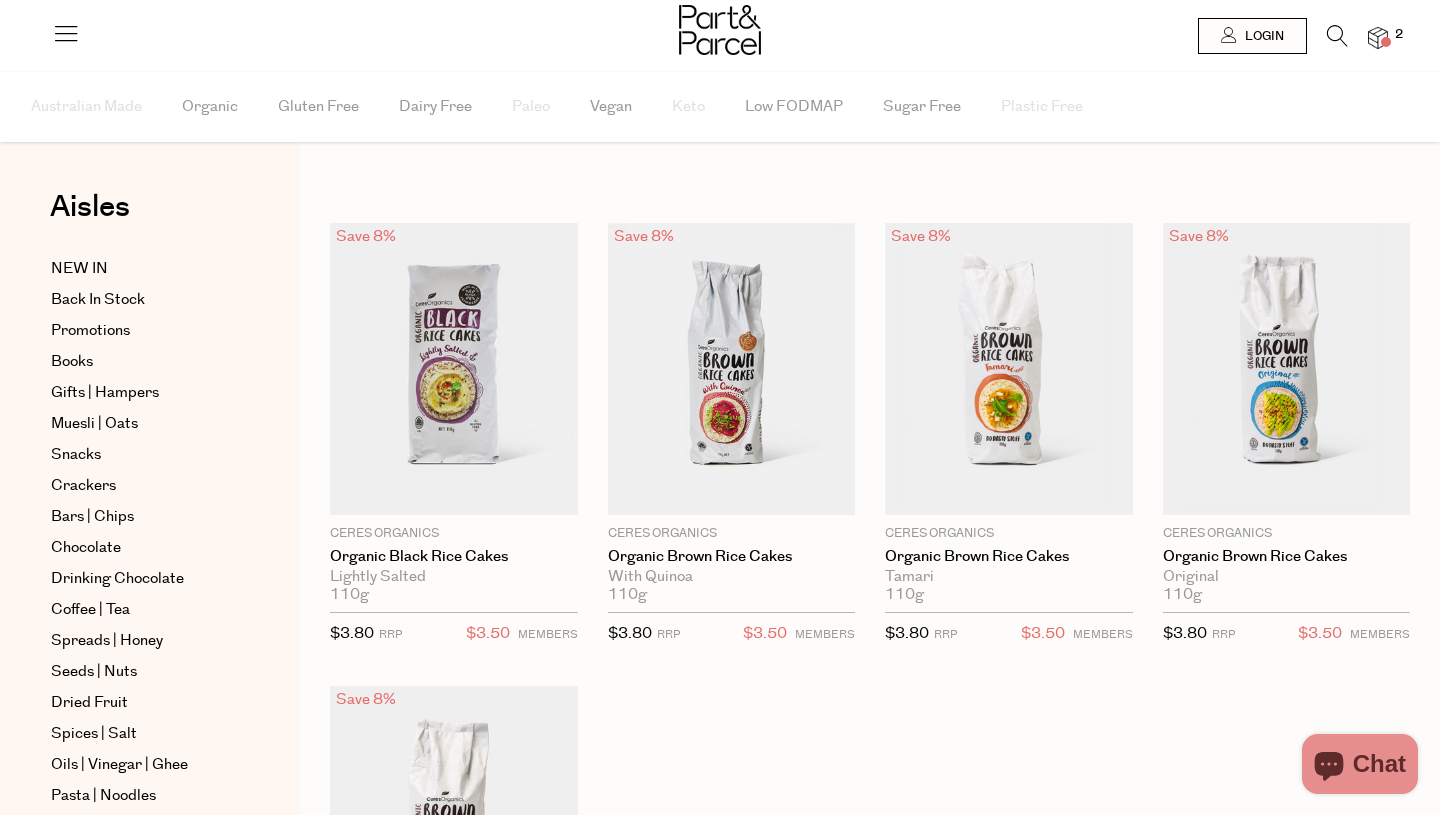 scroll, scrollTop: 0, scrollLeft: 0, axis: both 